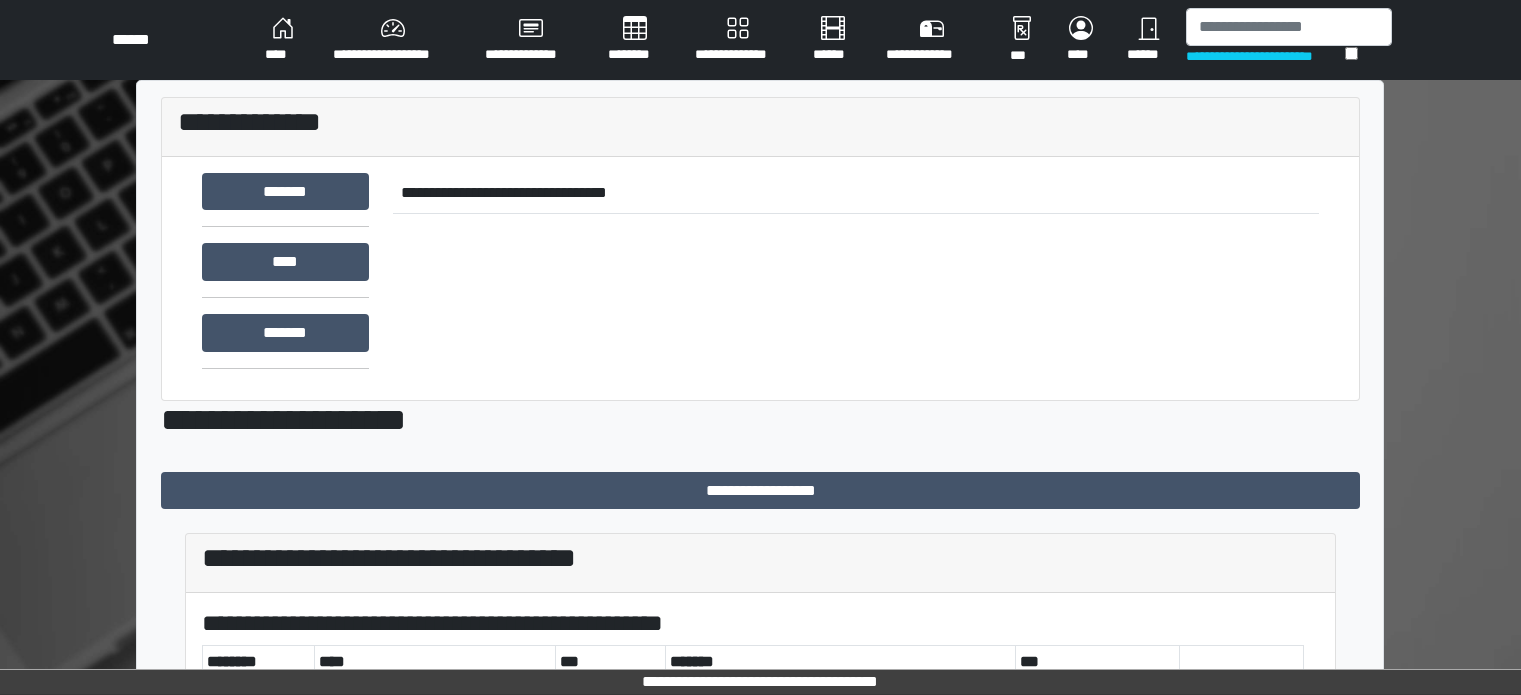 scroll, scrollTop: 0, scrollLeft: 0, axis: both 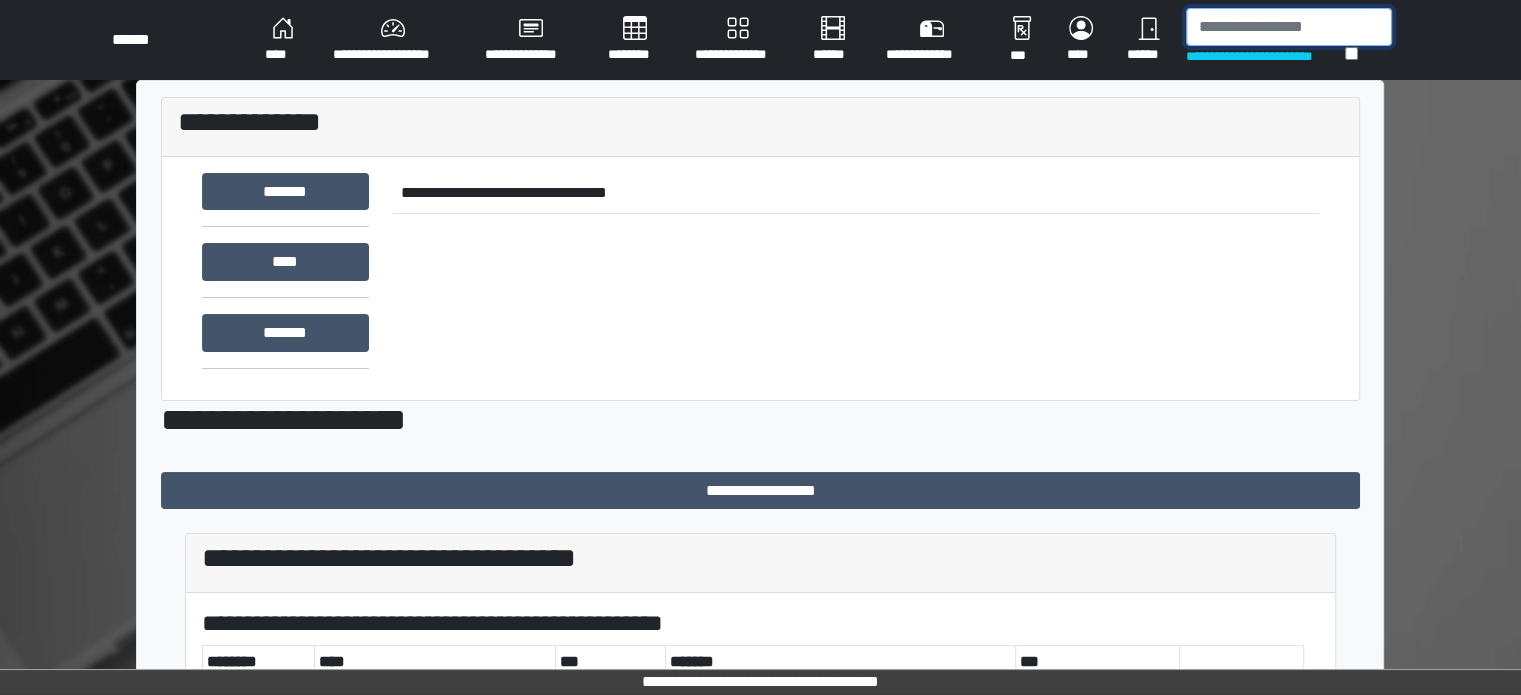 click at bounding box center (1289, 27) 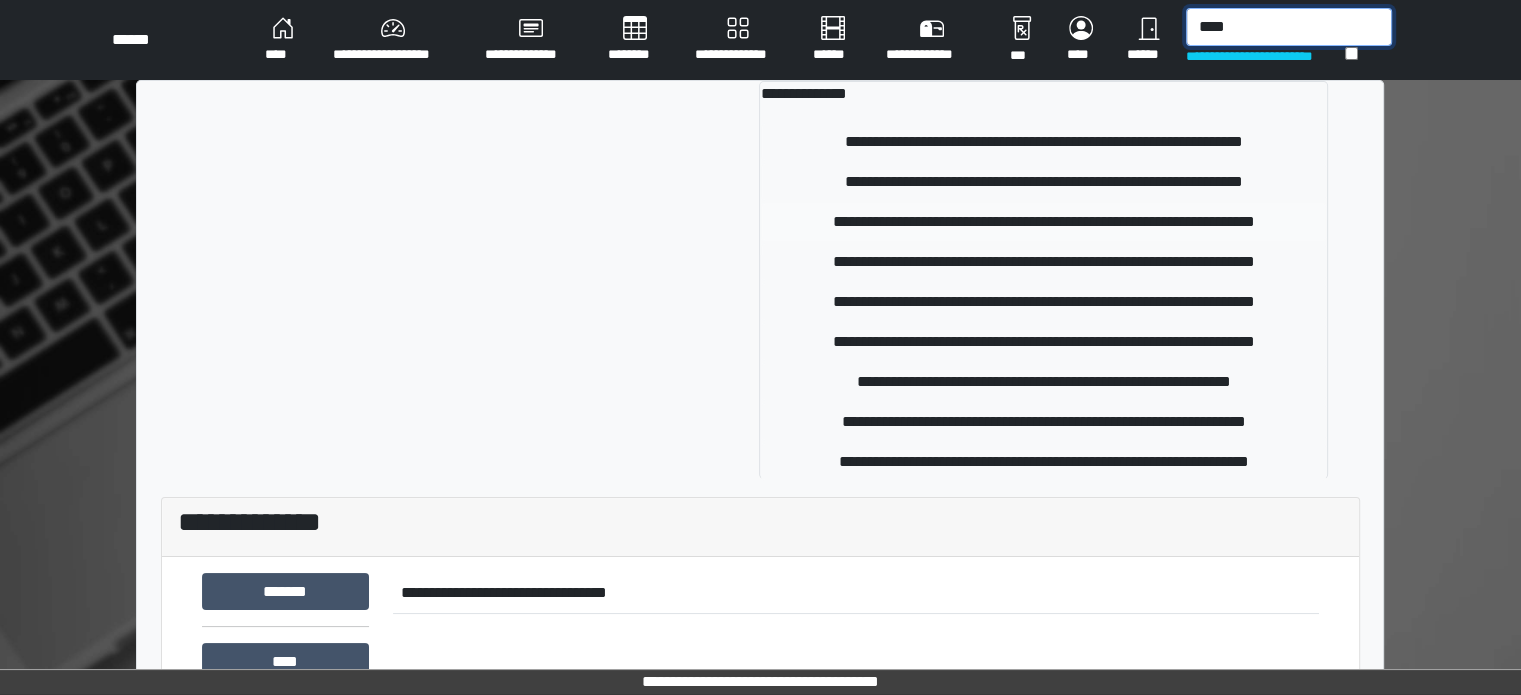 type on "****" 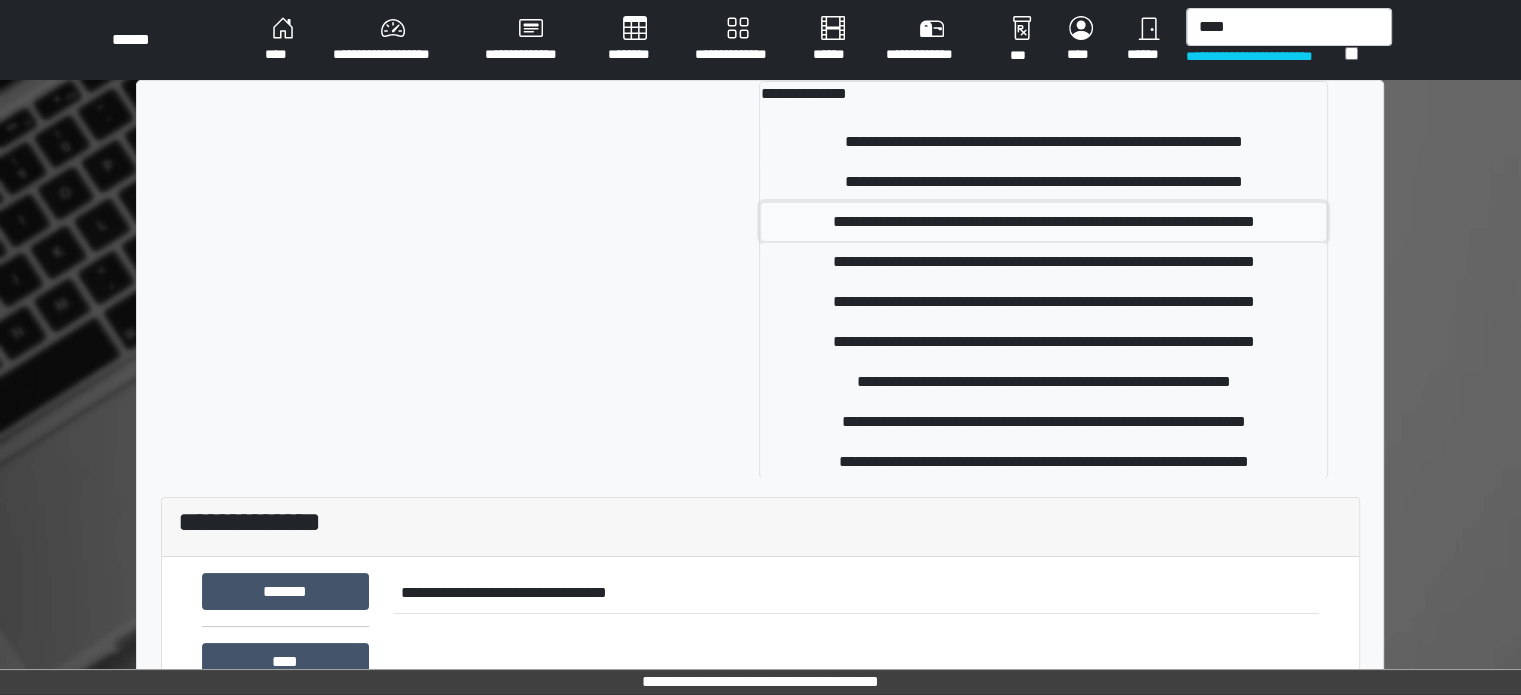 click on "**********" at bounding box center (1043, 222) 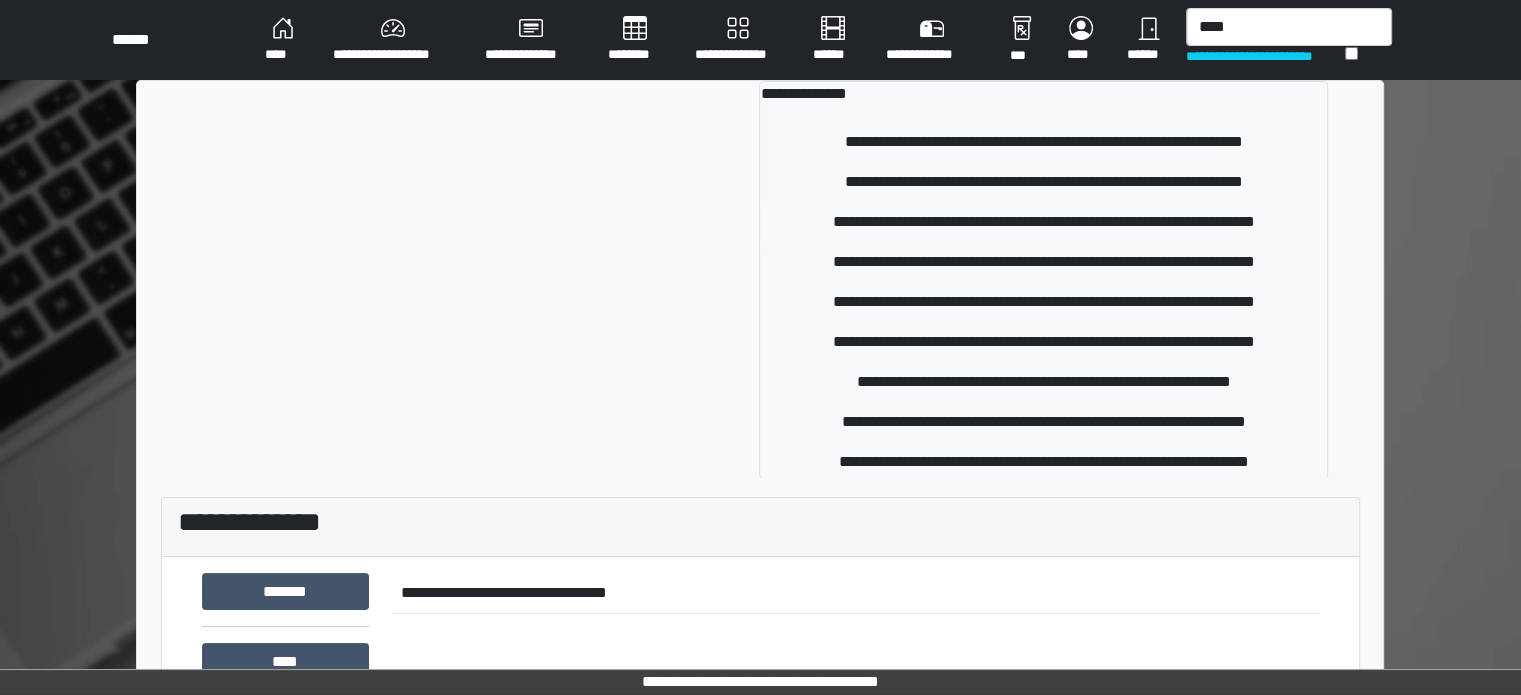 type 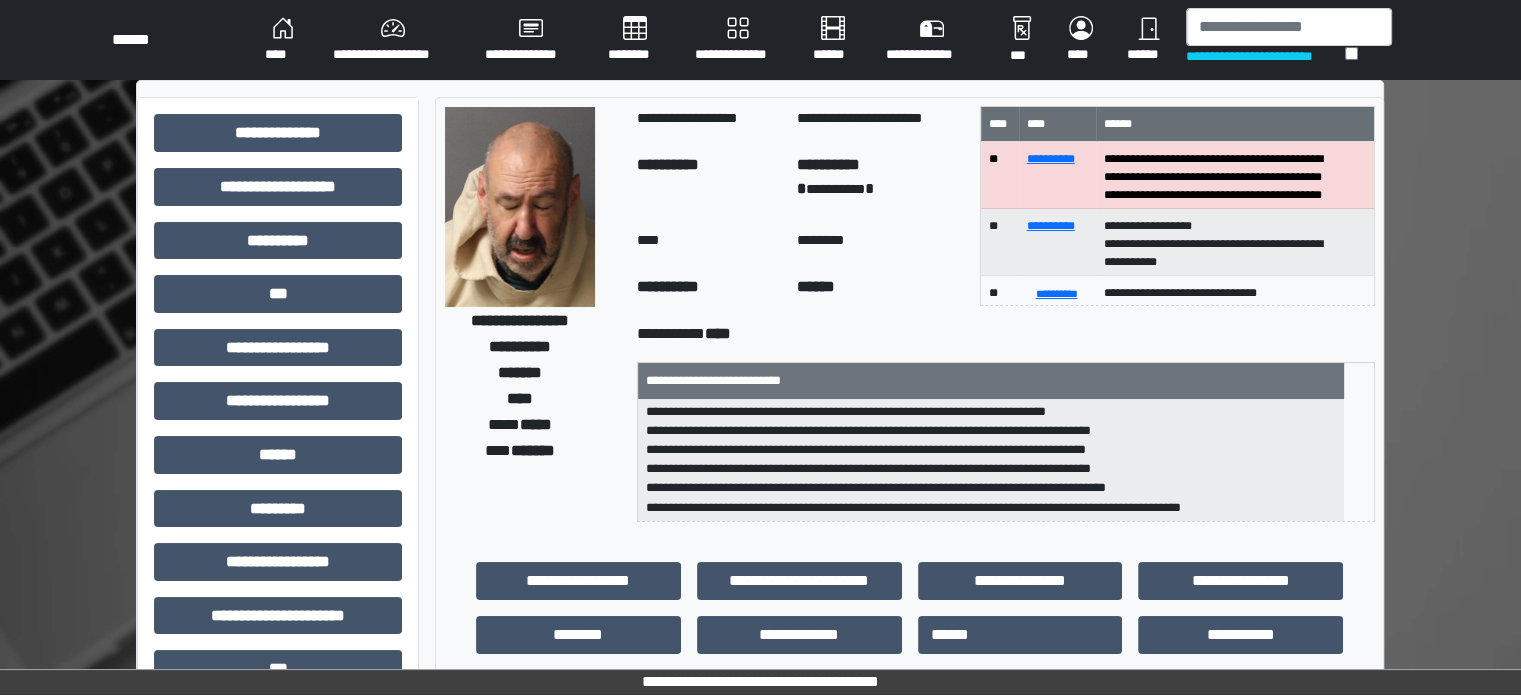 scroll, scrollTop: 121, scrollLeft: 0, axis: vertical 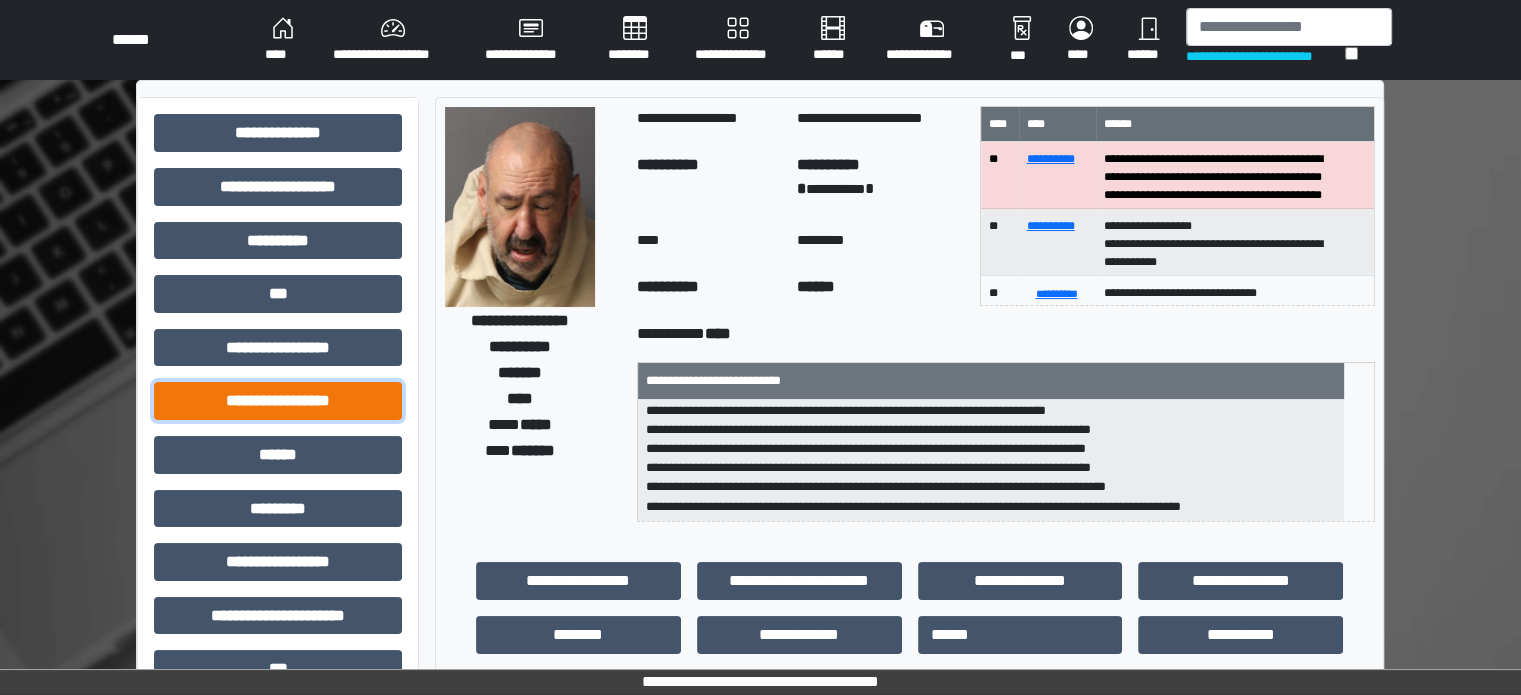 click on "**********" at bounding box center [278, 401] 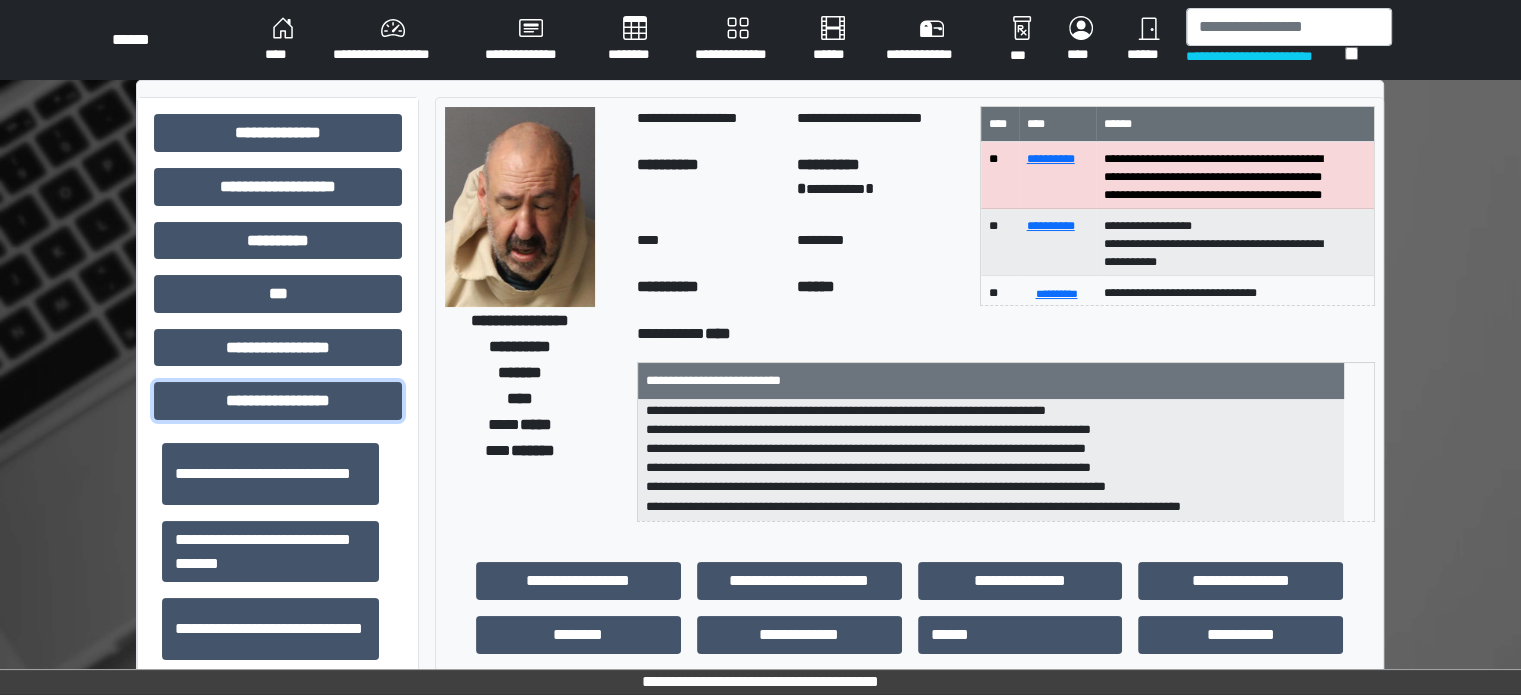 scroll, scrollTop: 1313, scrollLeft: 0, axis: vertical 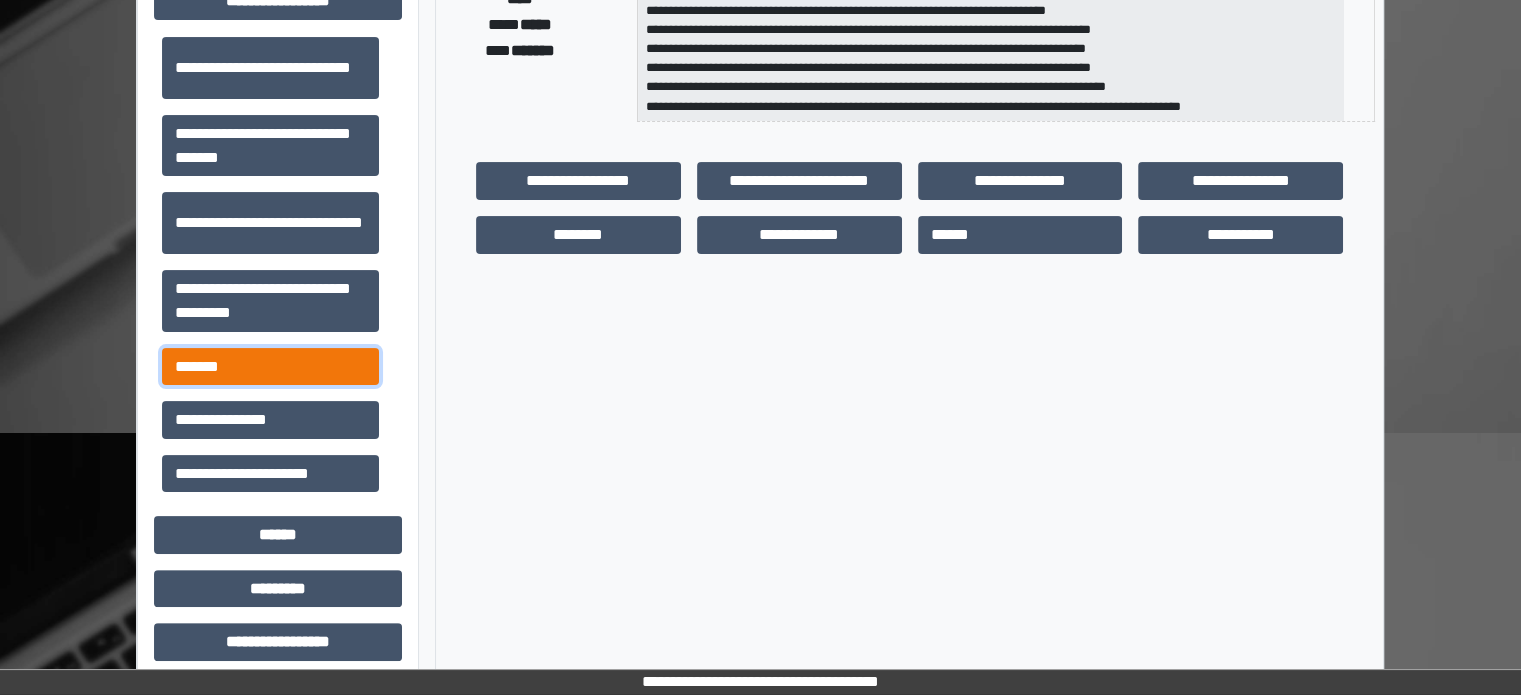 click on "*******" at bounding box center (270, 367) 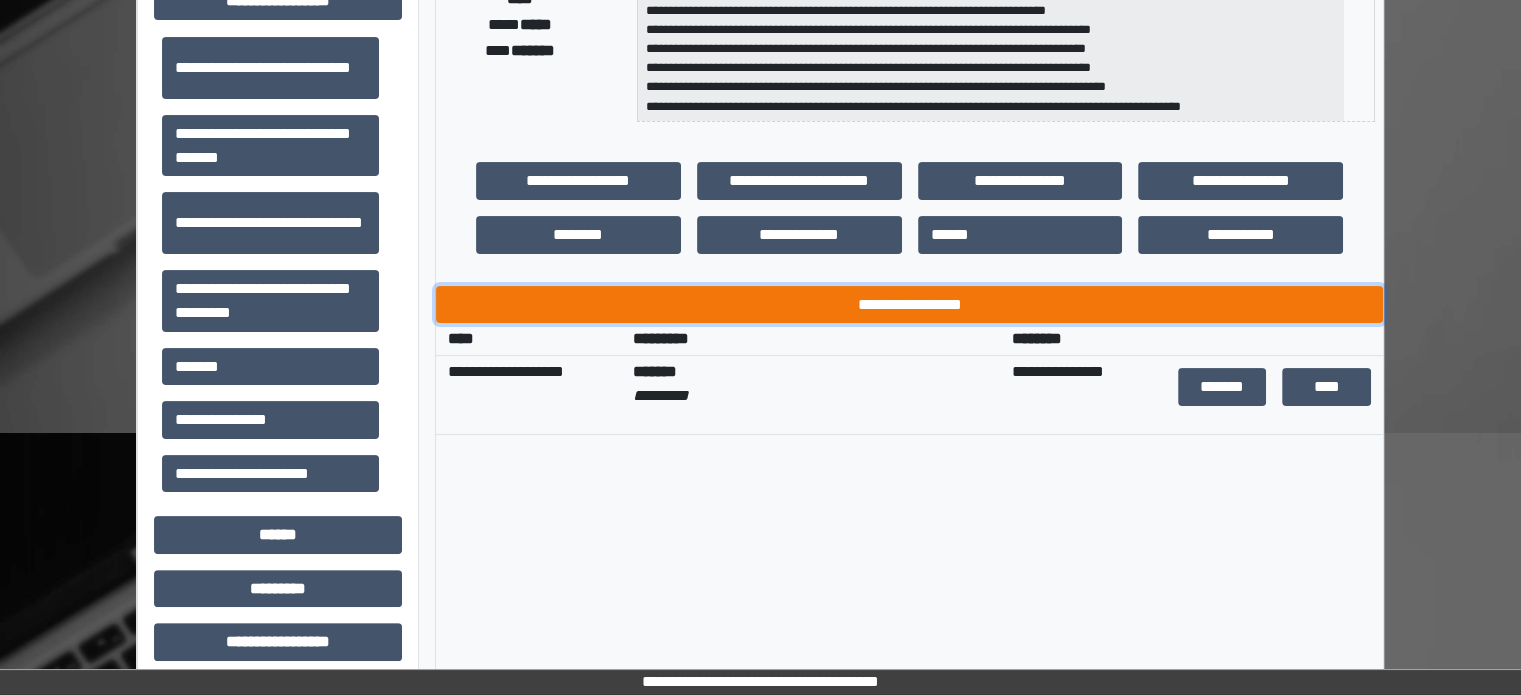 click on "**********" at bounding box center [909, 305] 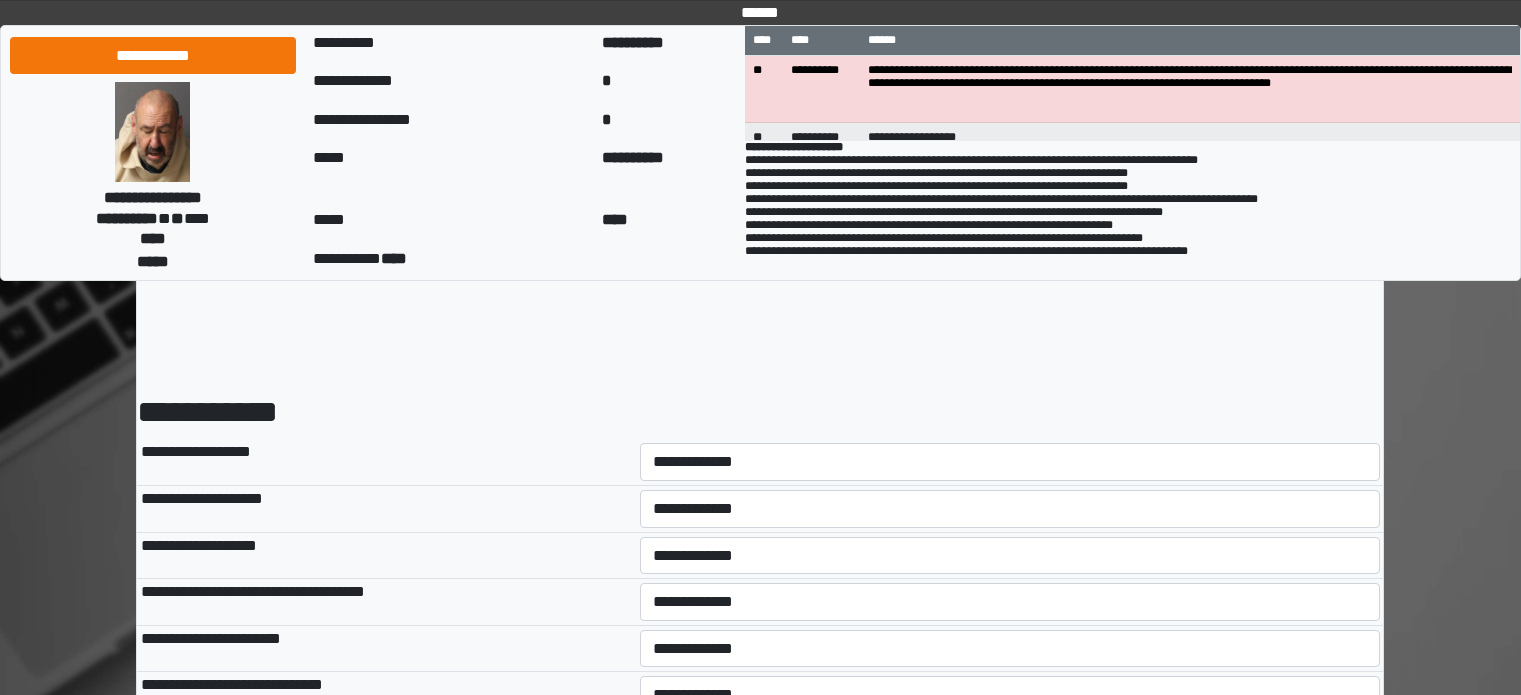 scroll, scrollTop: 0, scrollLeft: 0, axis: both 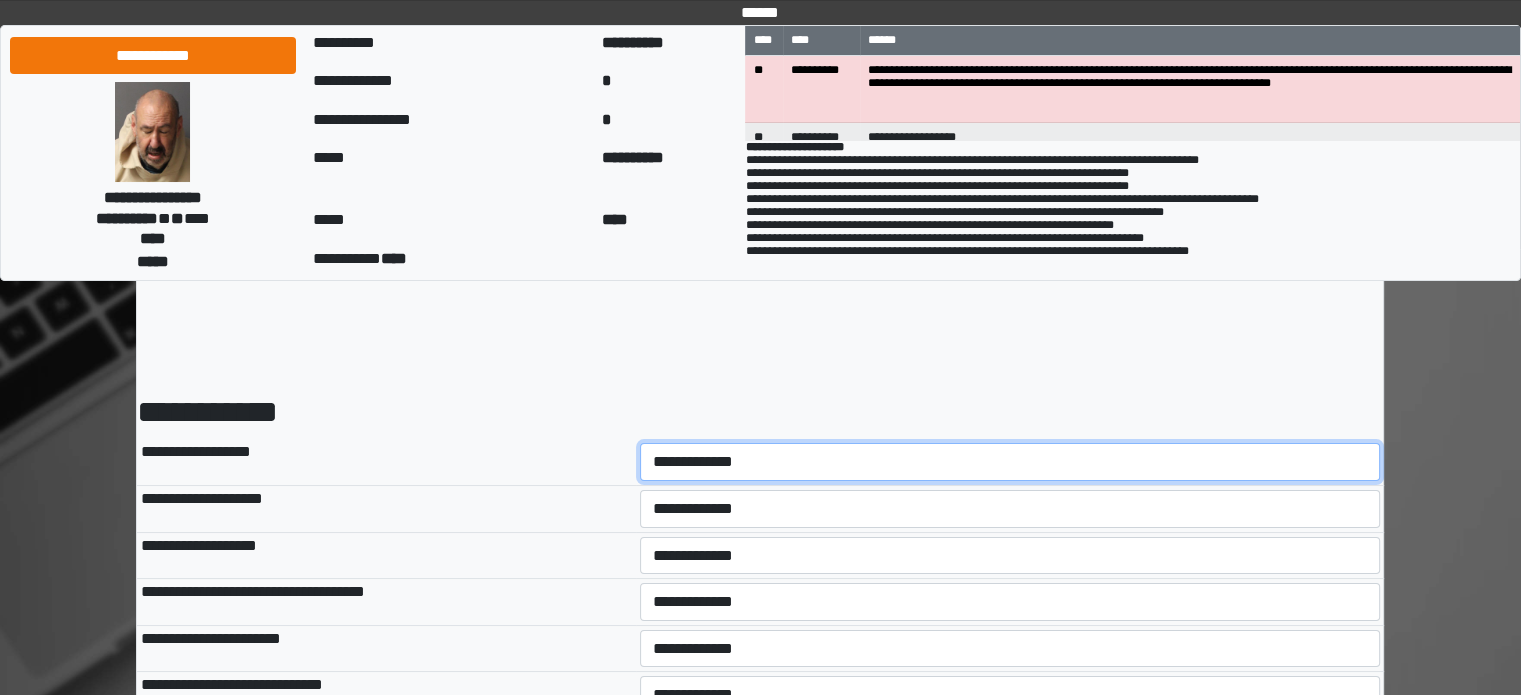 click on "**********" at bounding box center (1010, 462) 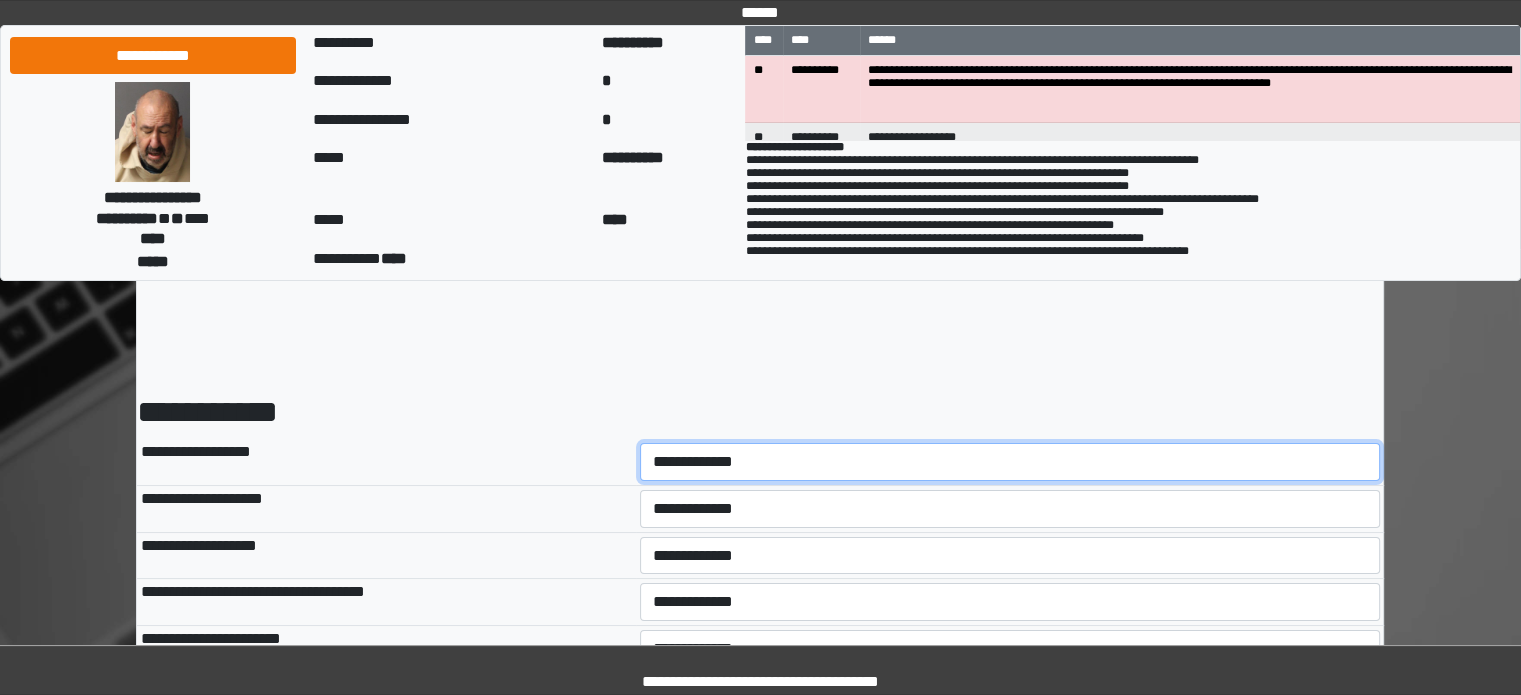 click on "**********" at bounding box center [1010, 462] 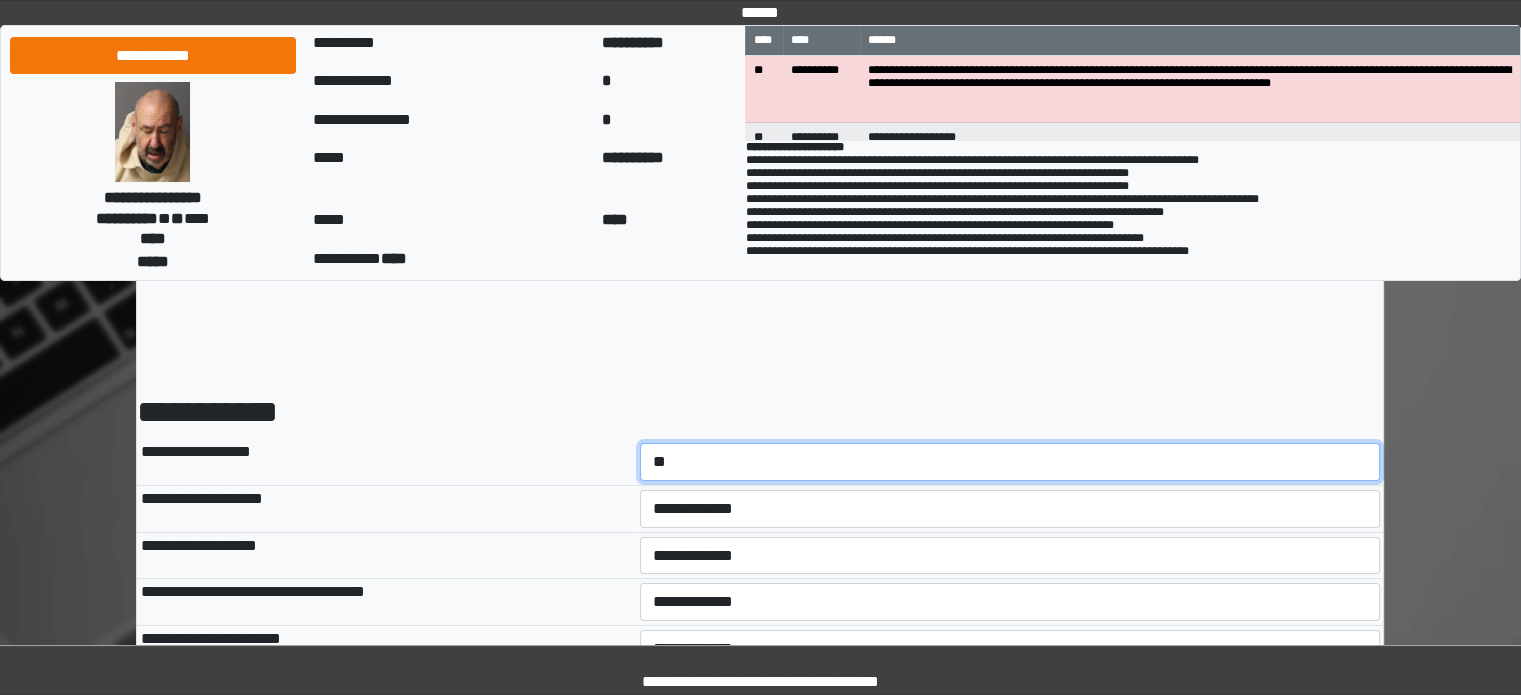 click on "**********" at bounding box center [1010, 462] 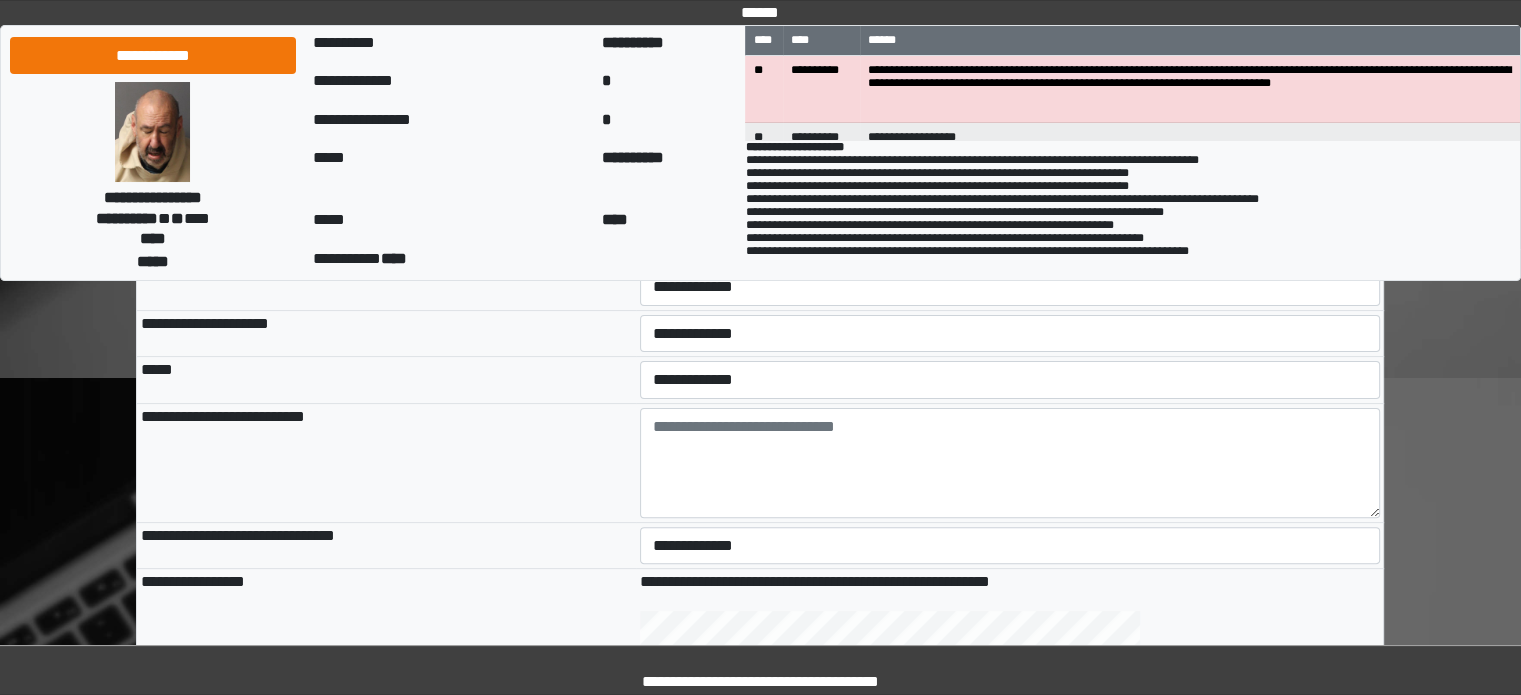 scroll, scrollTop: 500, scrollLeft: 0, axis: vertical 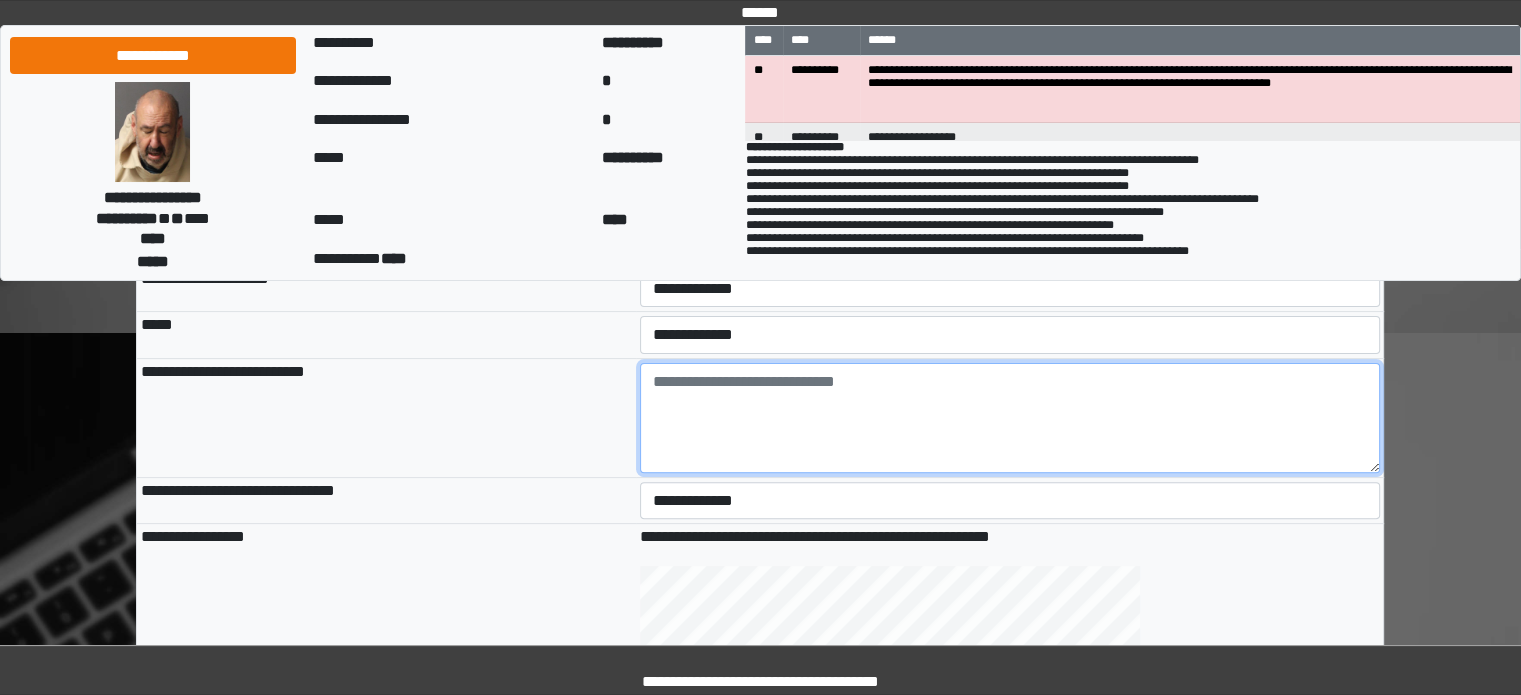 click at bounding box center (1010, 418) 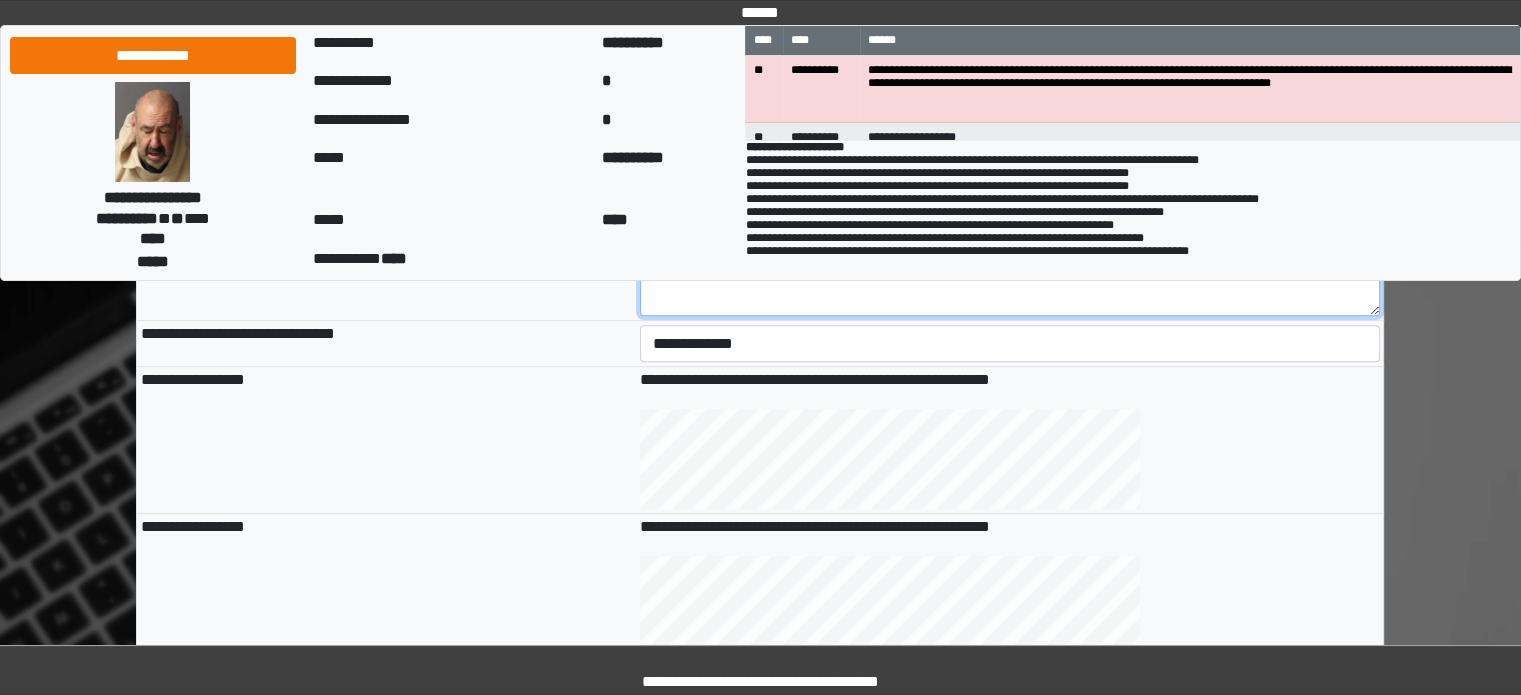 scroll, scrollTop: 700, scrollLeft: 0, axis: vertical 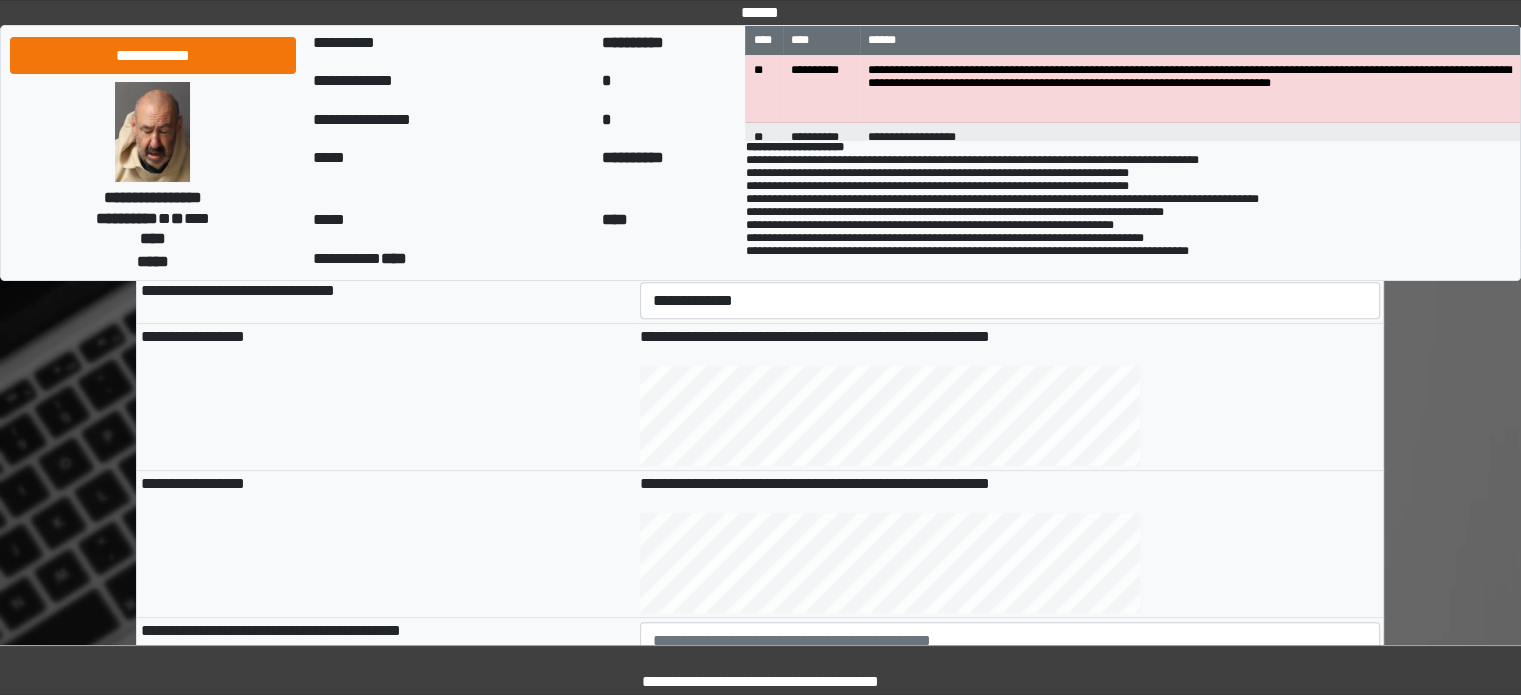 type on "**********" 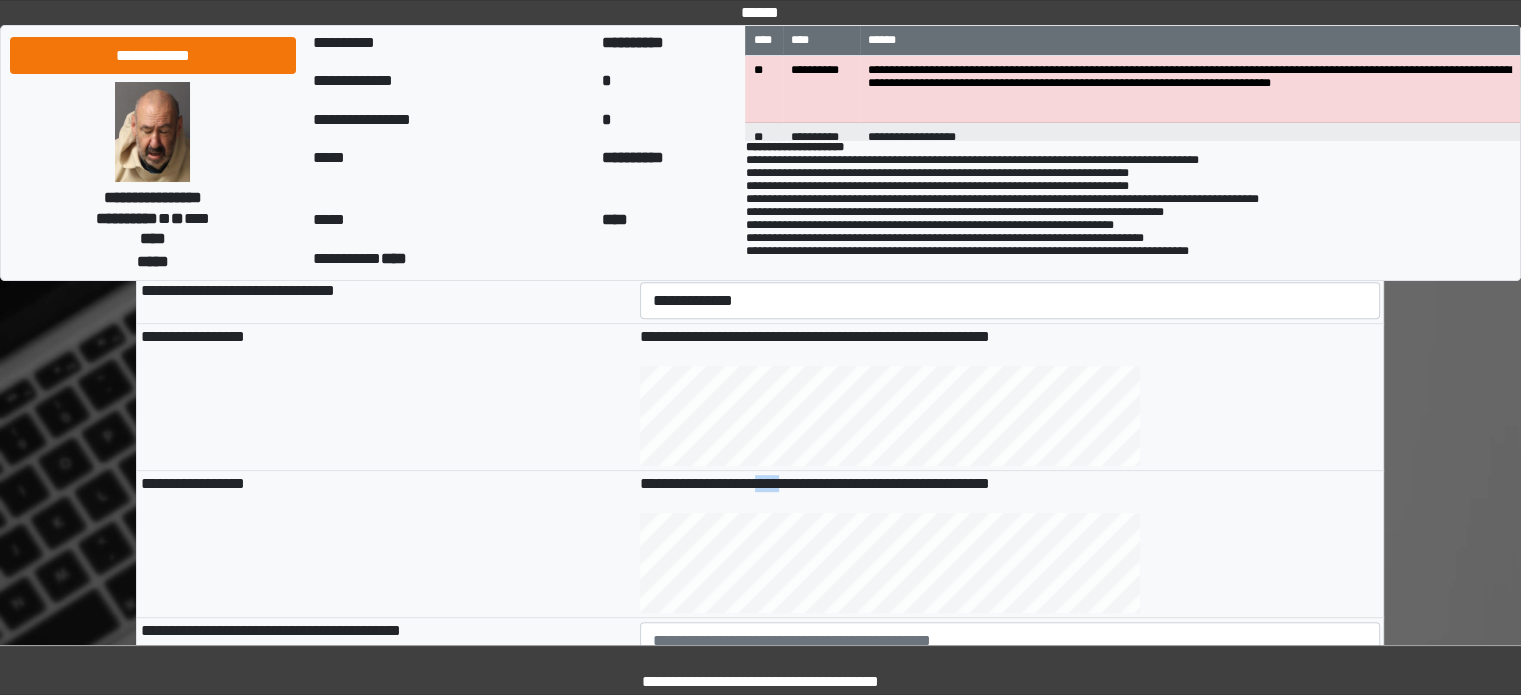 click on "**********" at bounding box center [1010, 486] 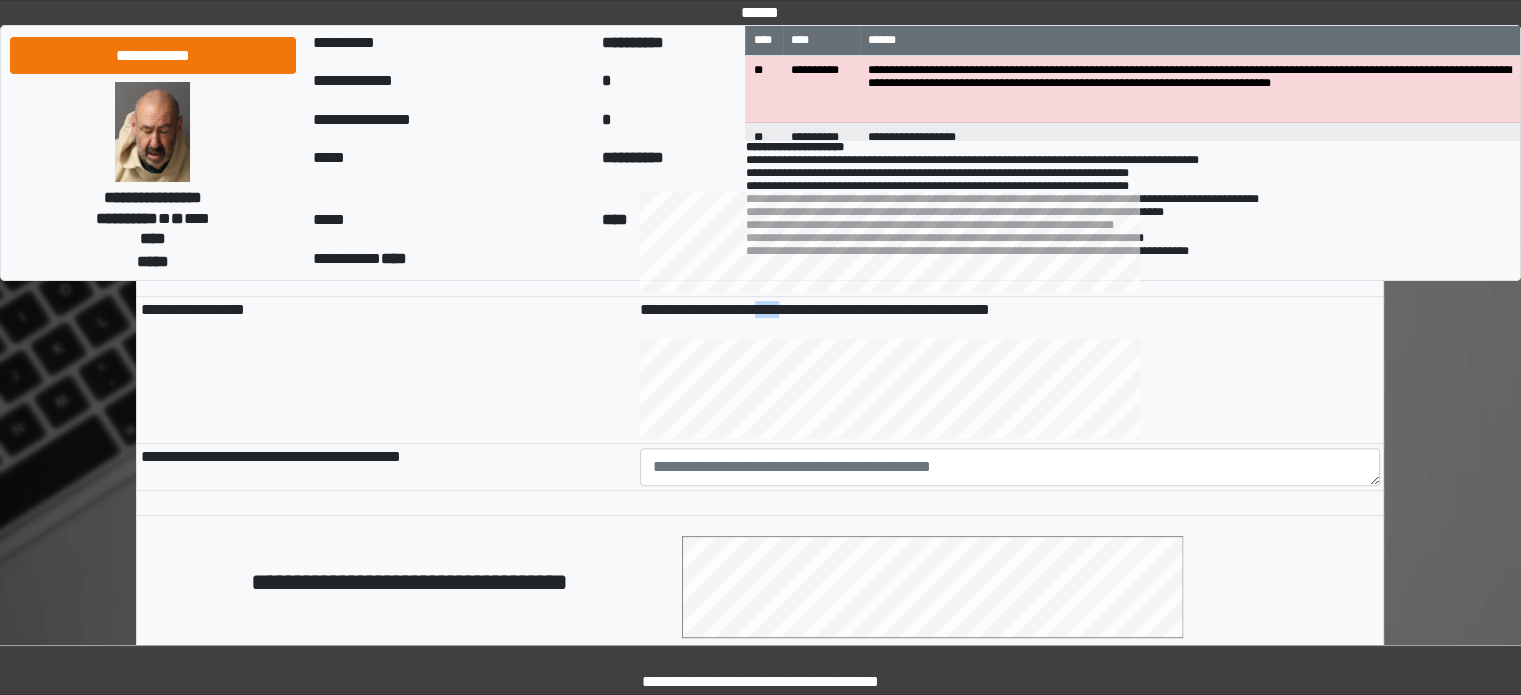 scroll, scrollTop: 900, scrollLeft: 0, axis: vertical 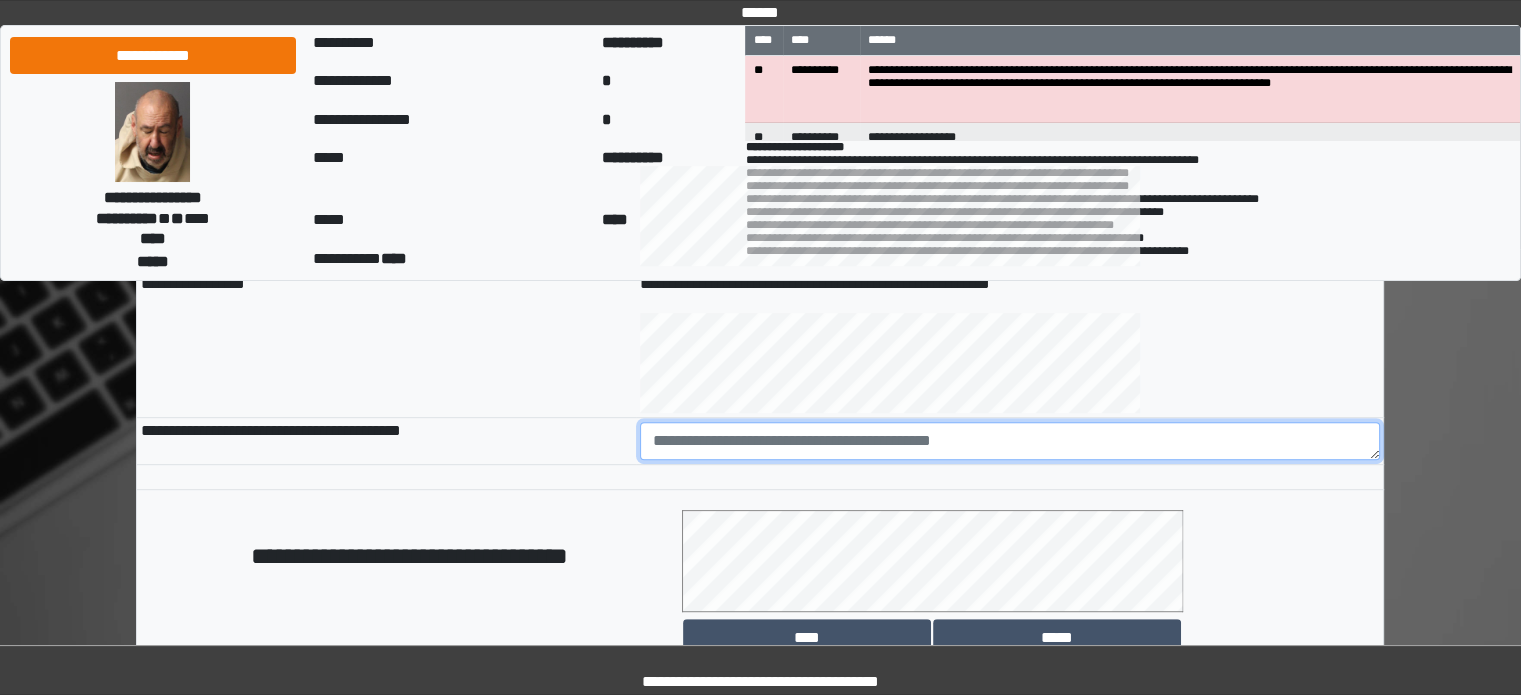 click at bounding box center (1010, 441) 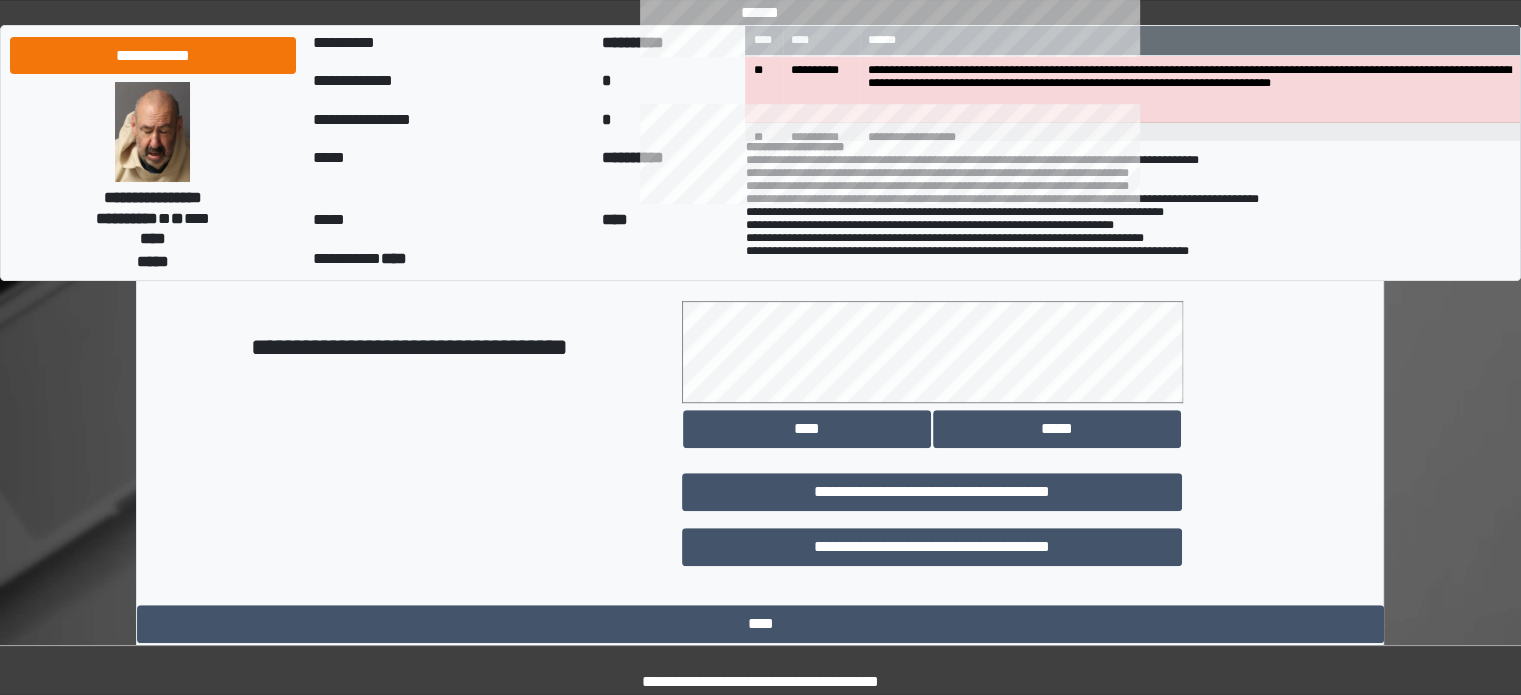 scroll, scrollTop: 1158, scrollLeft: 0, axis: vertical 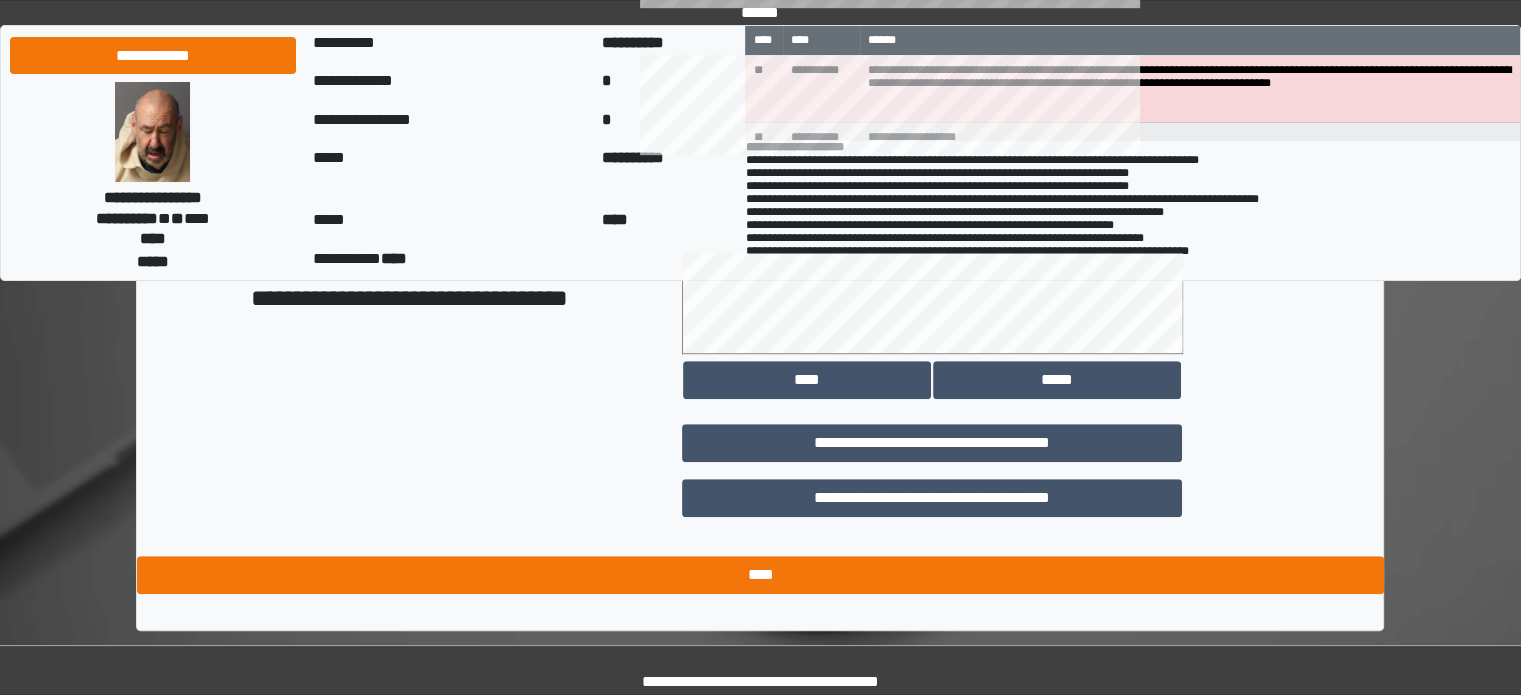 type on "**********" 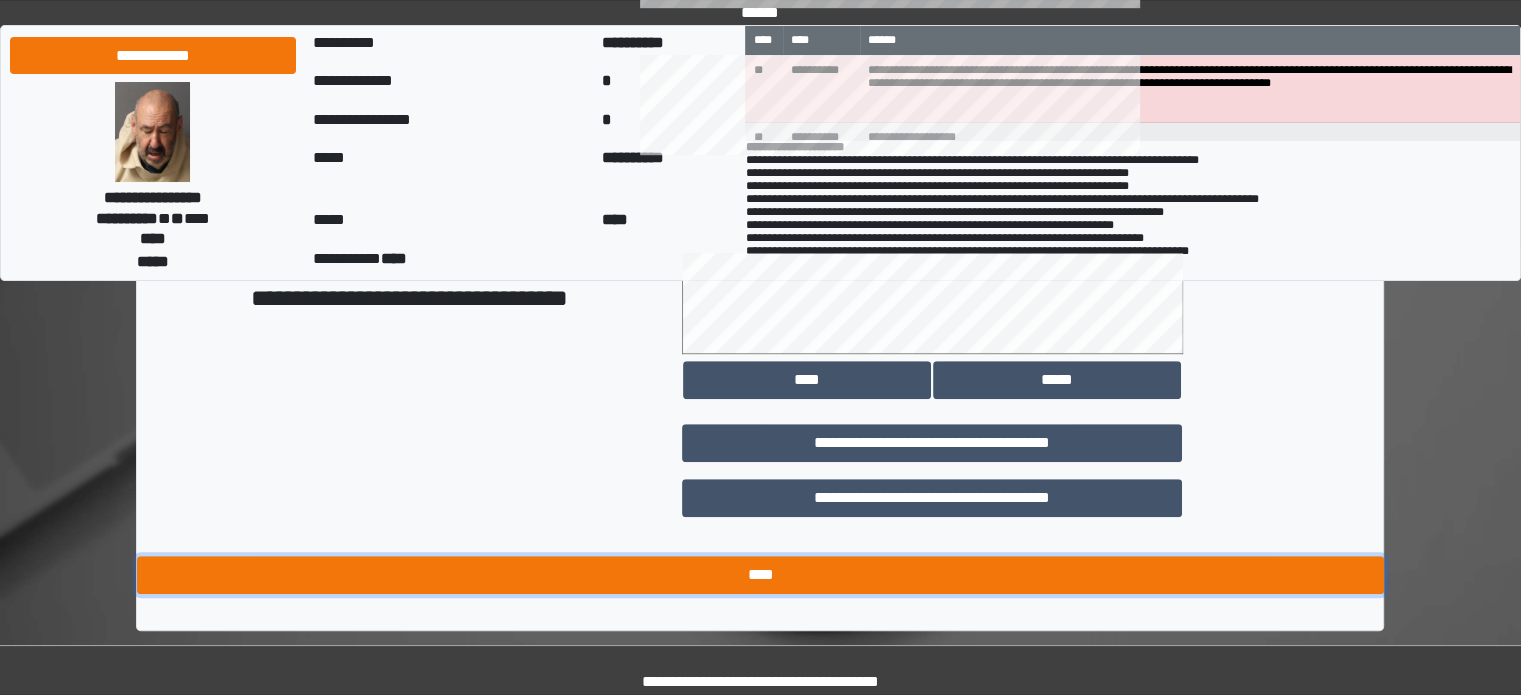 click on "****" at bounding box center (760, 575) 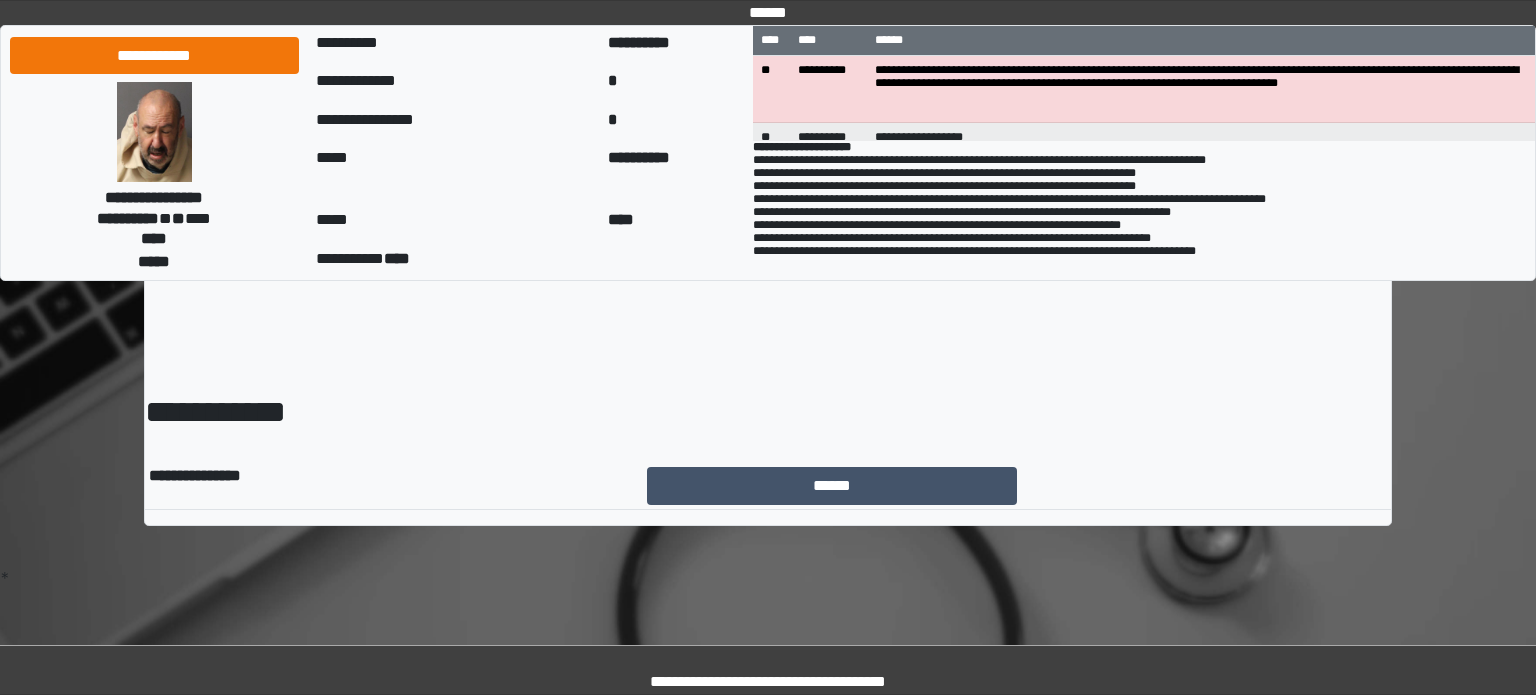 scroll, scrollTop: 0, scrollLeft: 0, axis: both 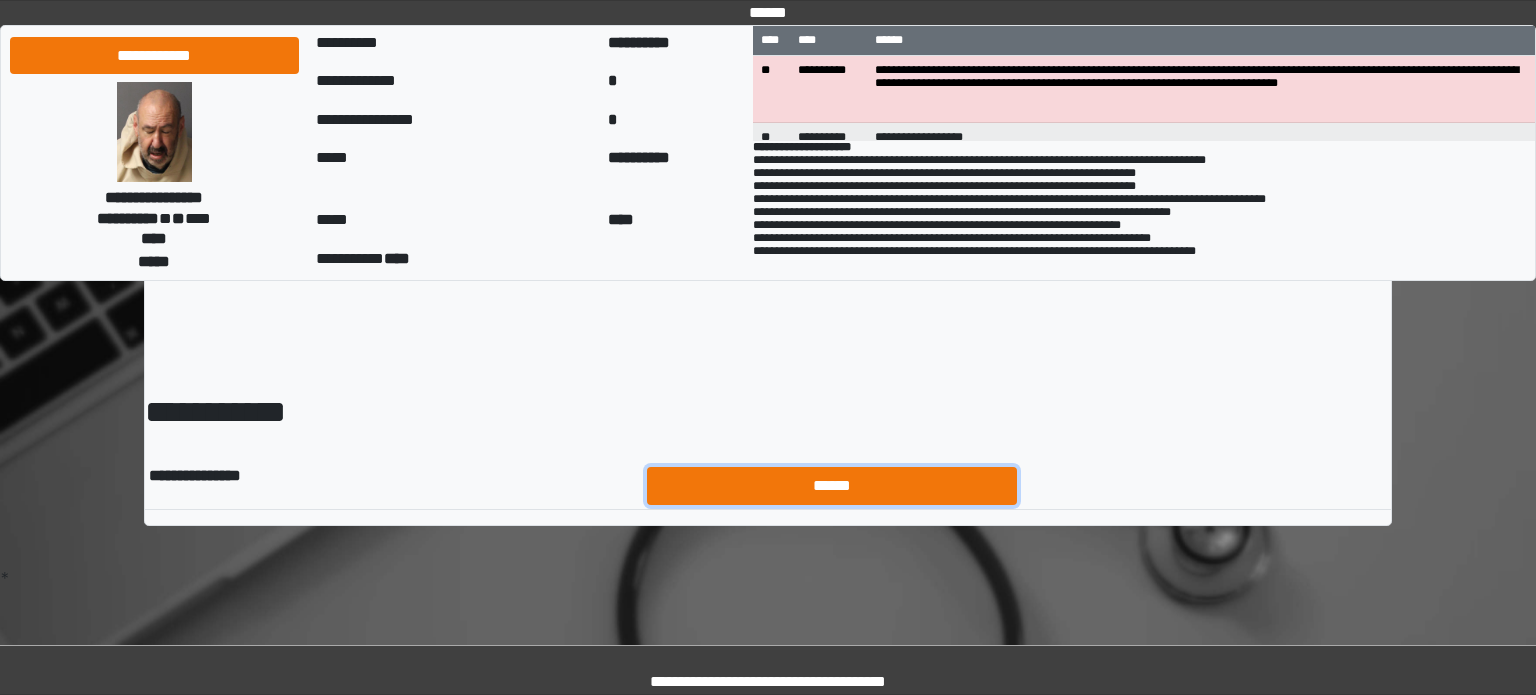 click on "******" at bounding box center (832, 486) 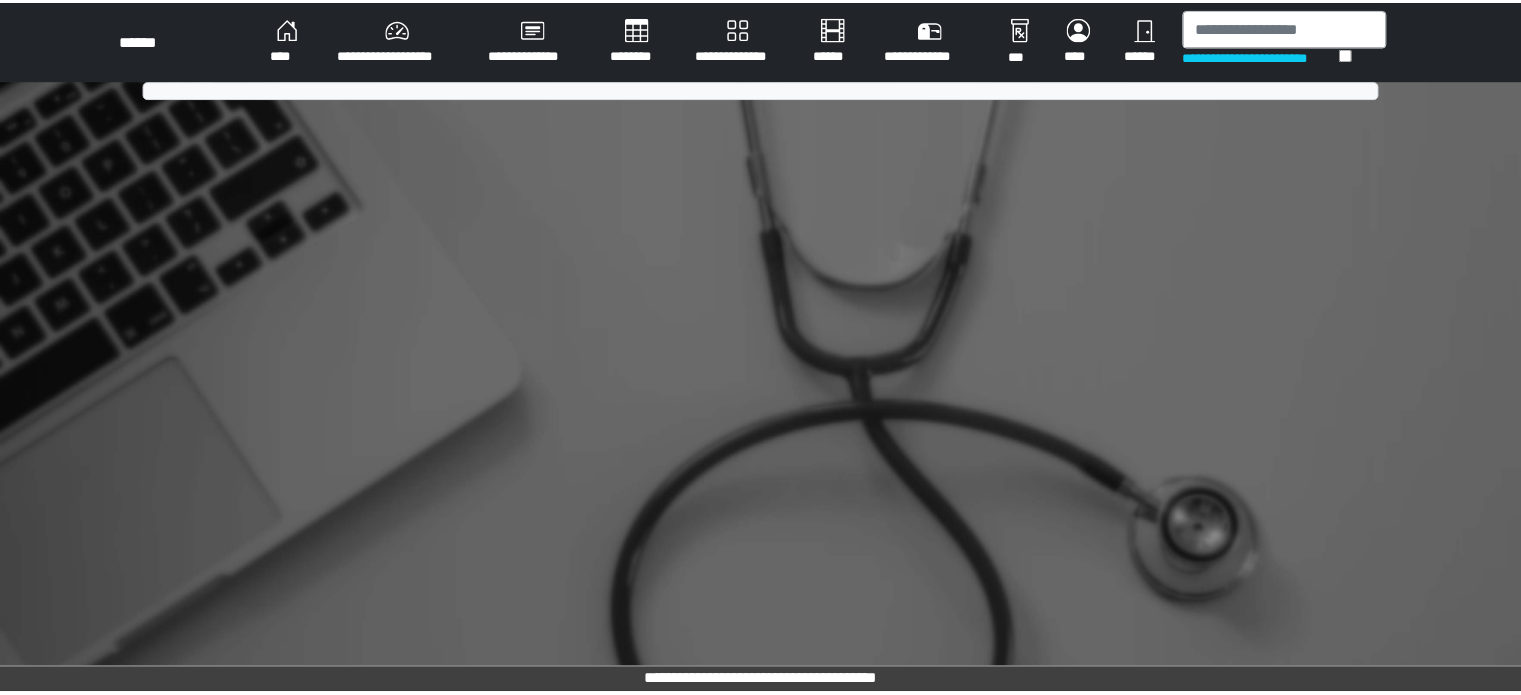 scroll, scrollTop: 0, scrollLeft: 0, axis: both 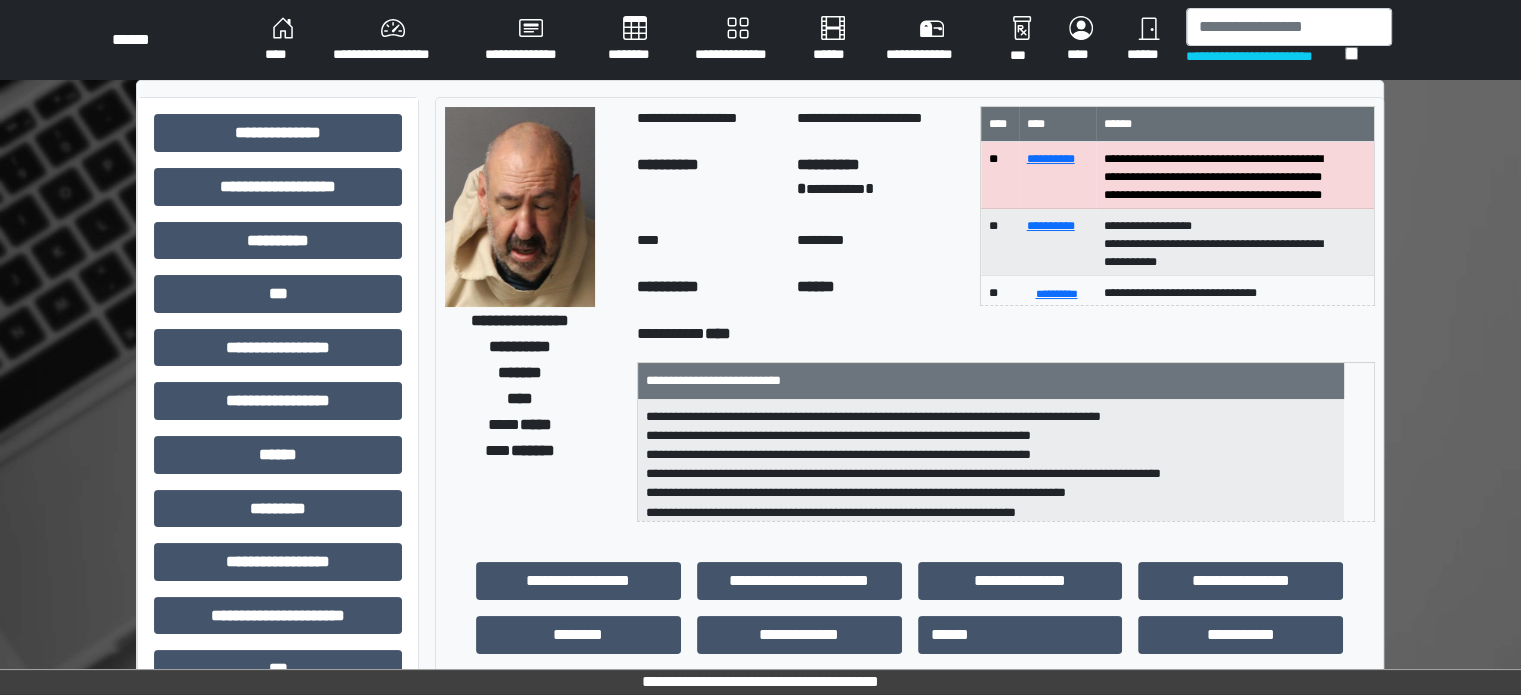 click on "****" at bounding box center [283, 40] 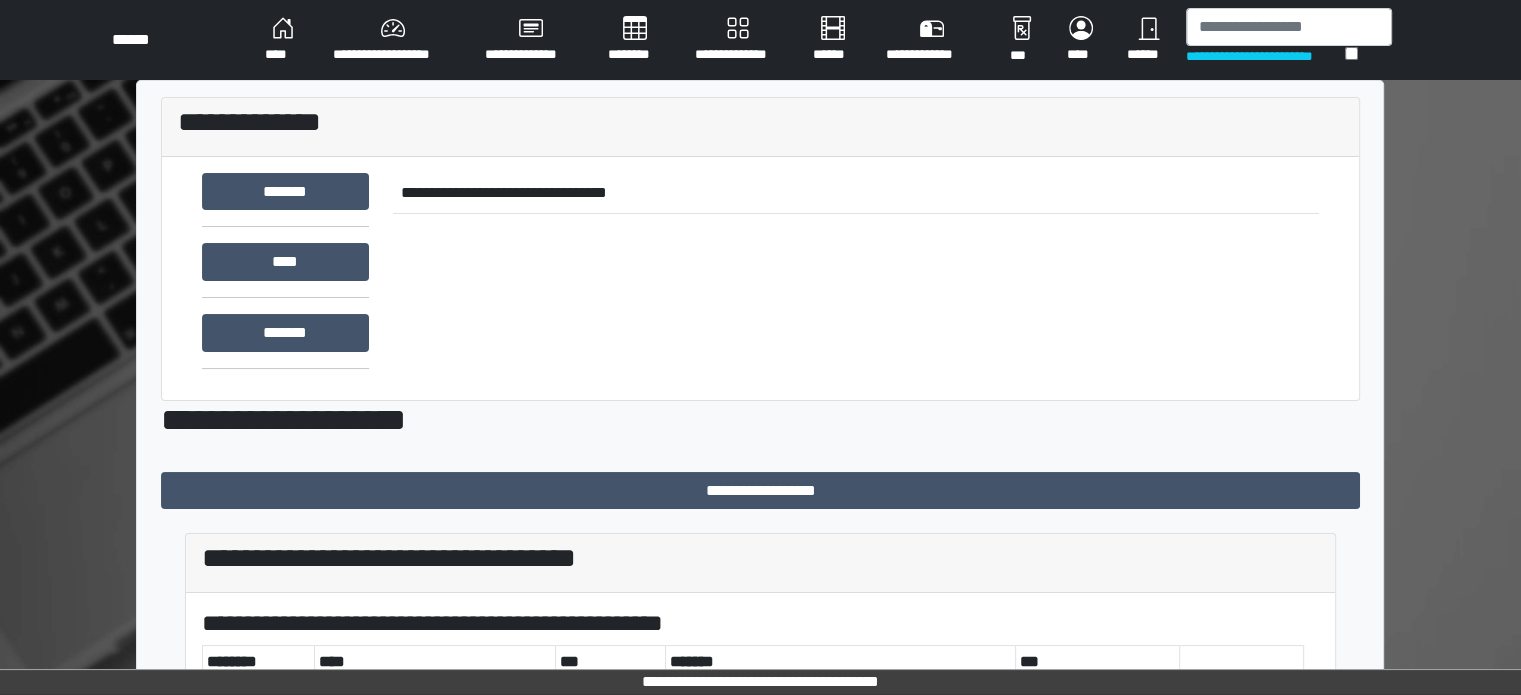 click on "**********" at bounding box center (393, 40) 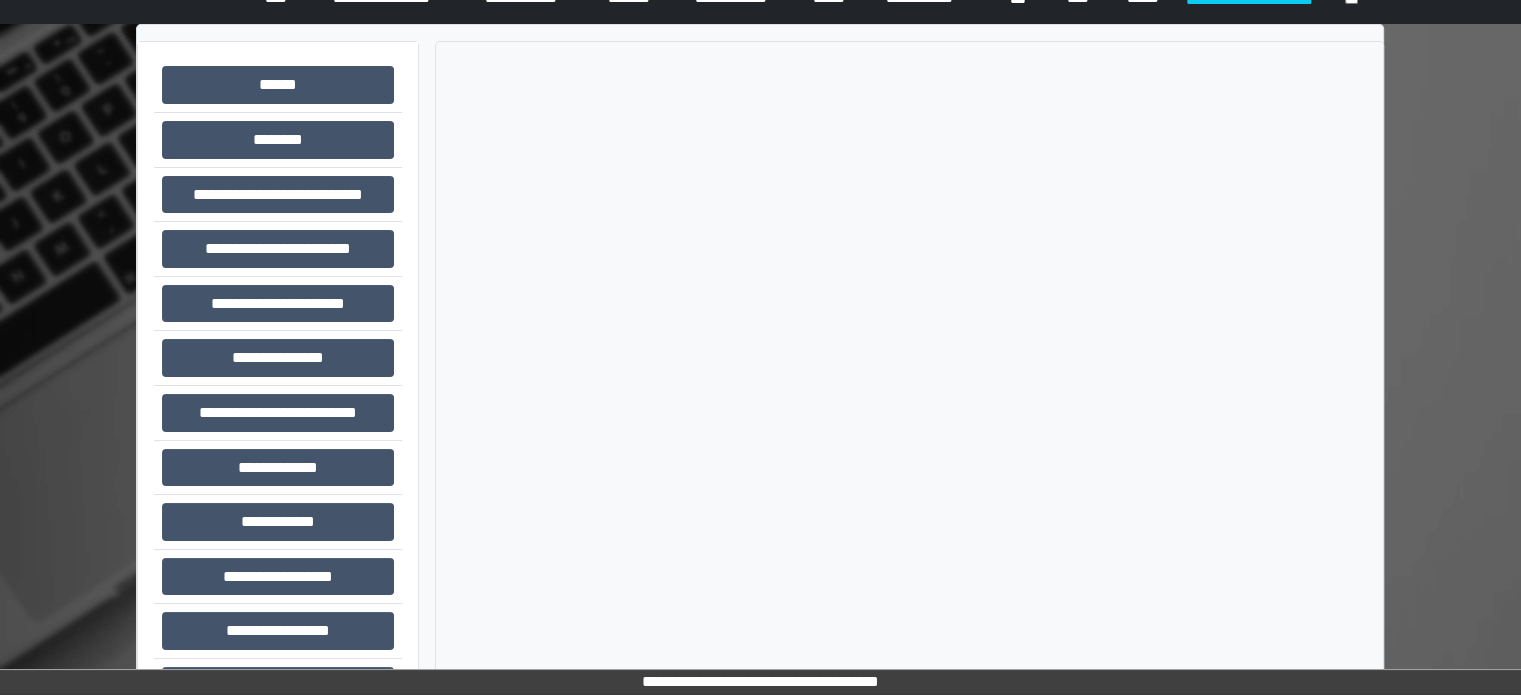 scroll, scrollTop: 100, scrollLeft: 0, axis: vertical 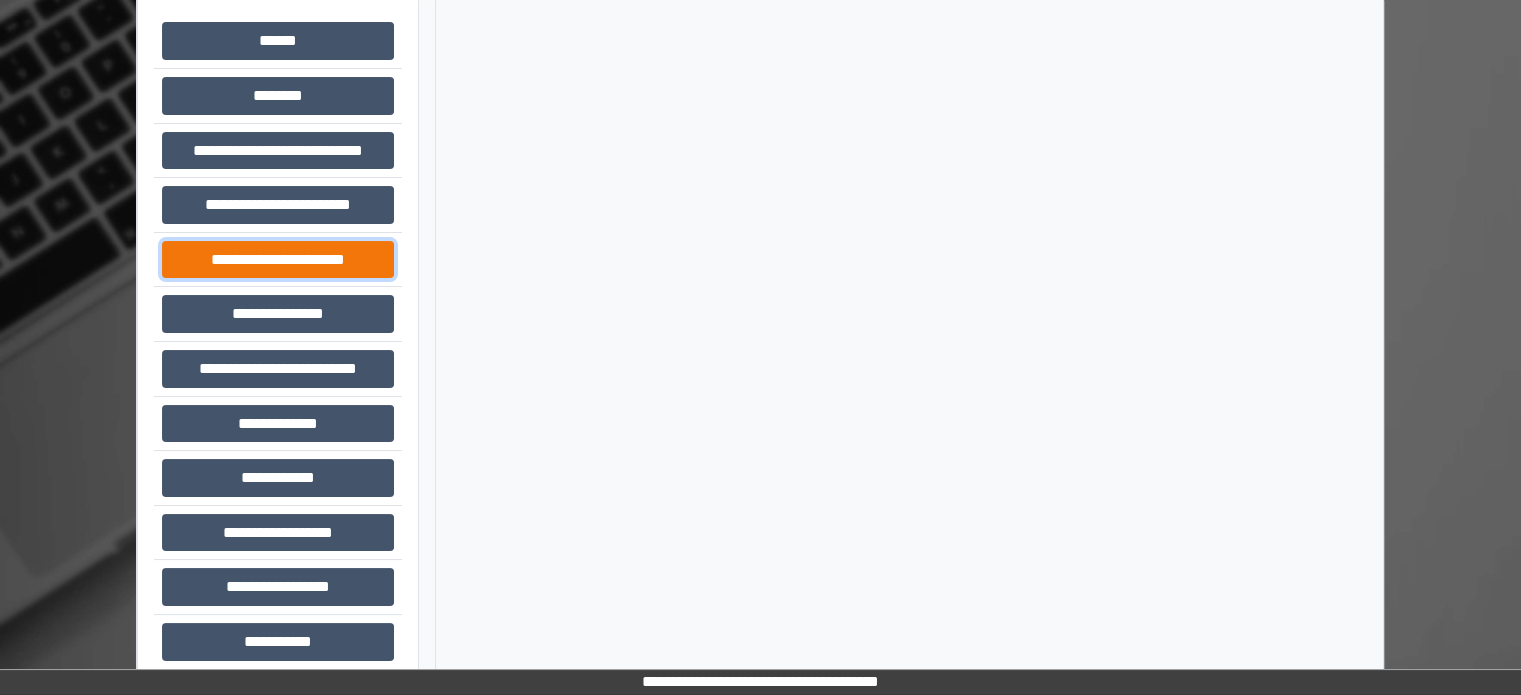 click on "**********" at bounding box center (278, 260) 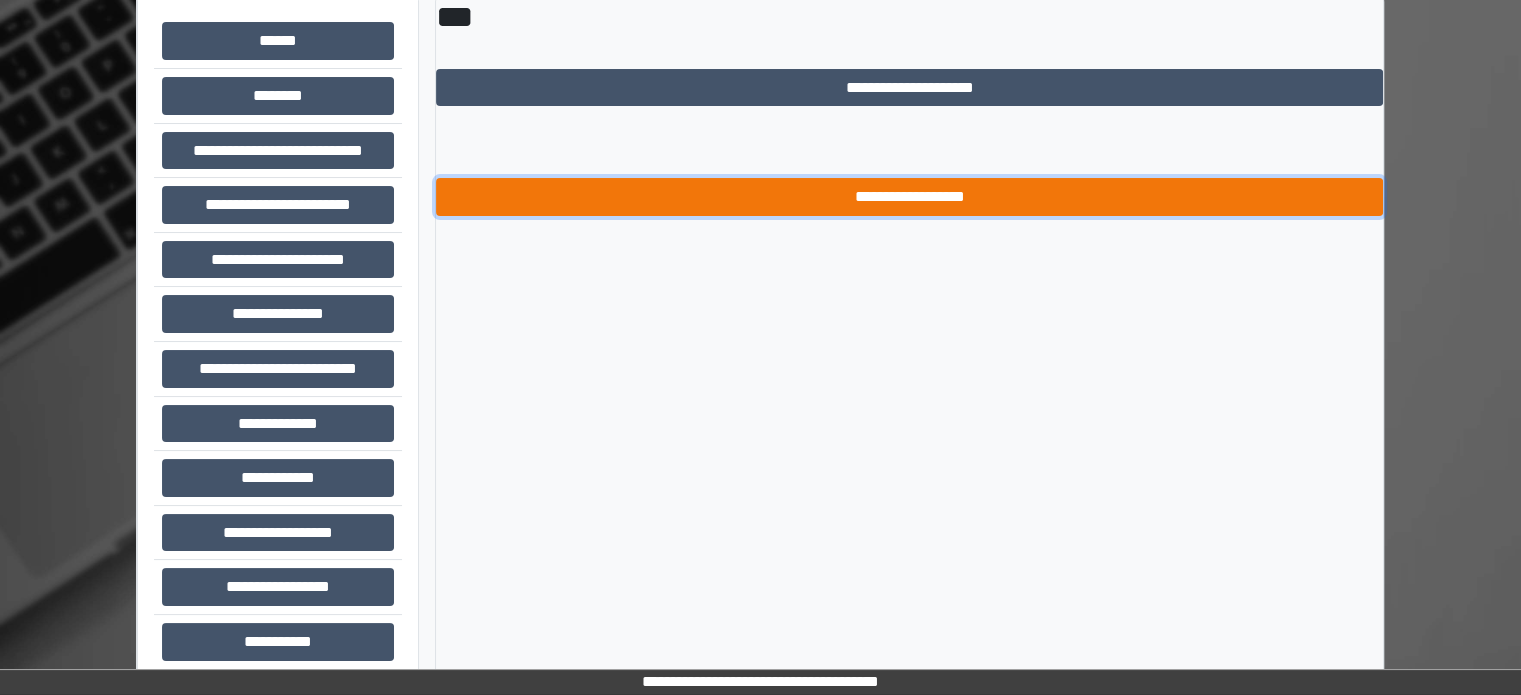 click on "**********" at bounding box center (909, 197) 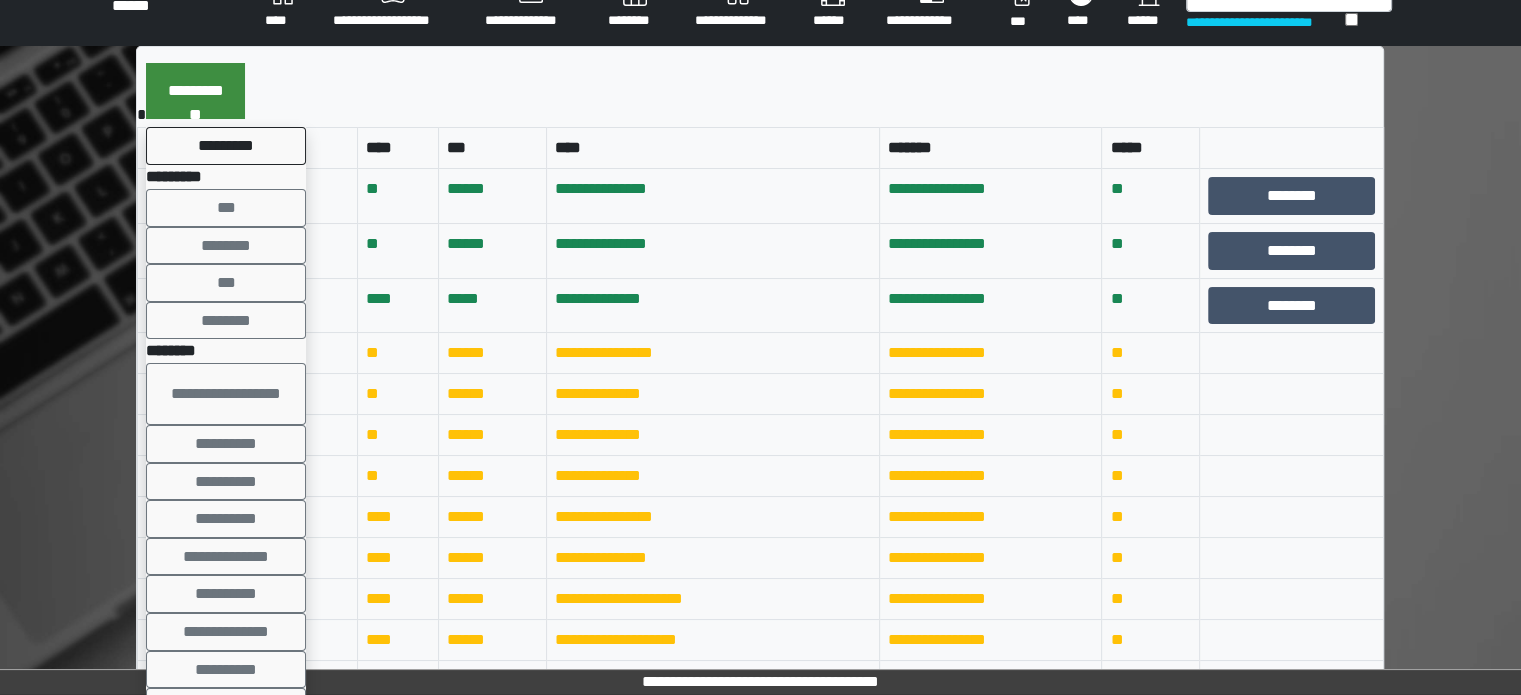 scroll, scrollTop: 0, scrollLeft: 0, axis: both 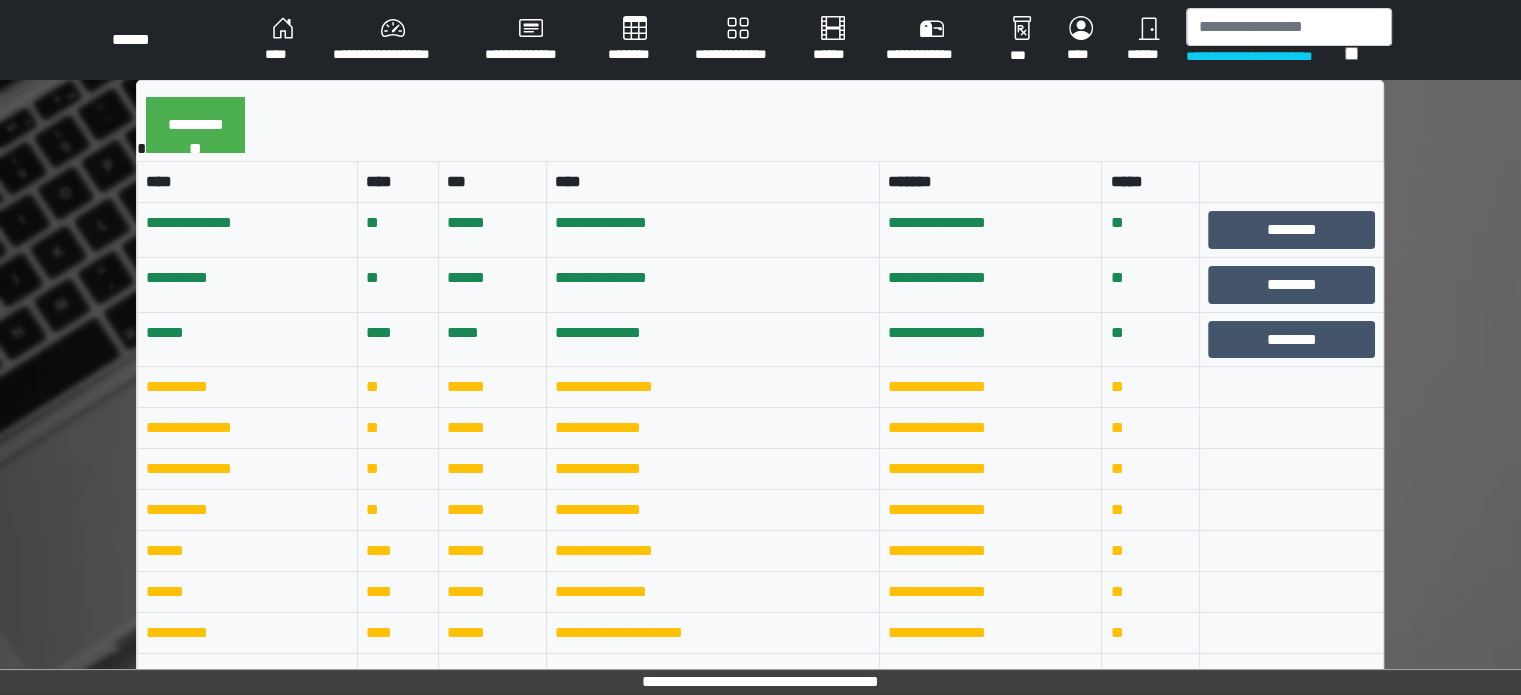 click on "****" at bounding box center (283, 40) 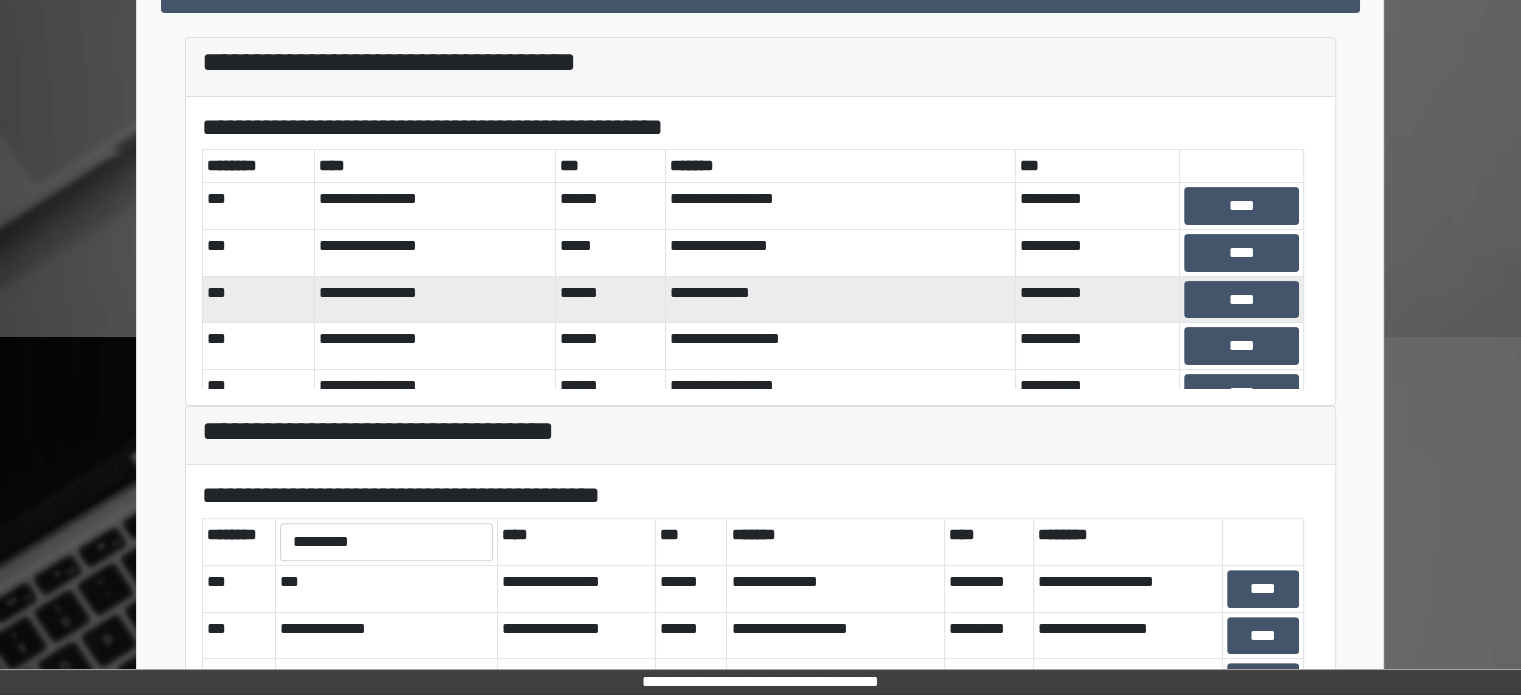 scroll, scrollTop: 500, scrollLeft: 0, axis: vertical 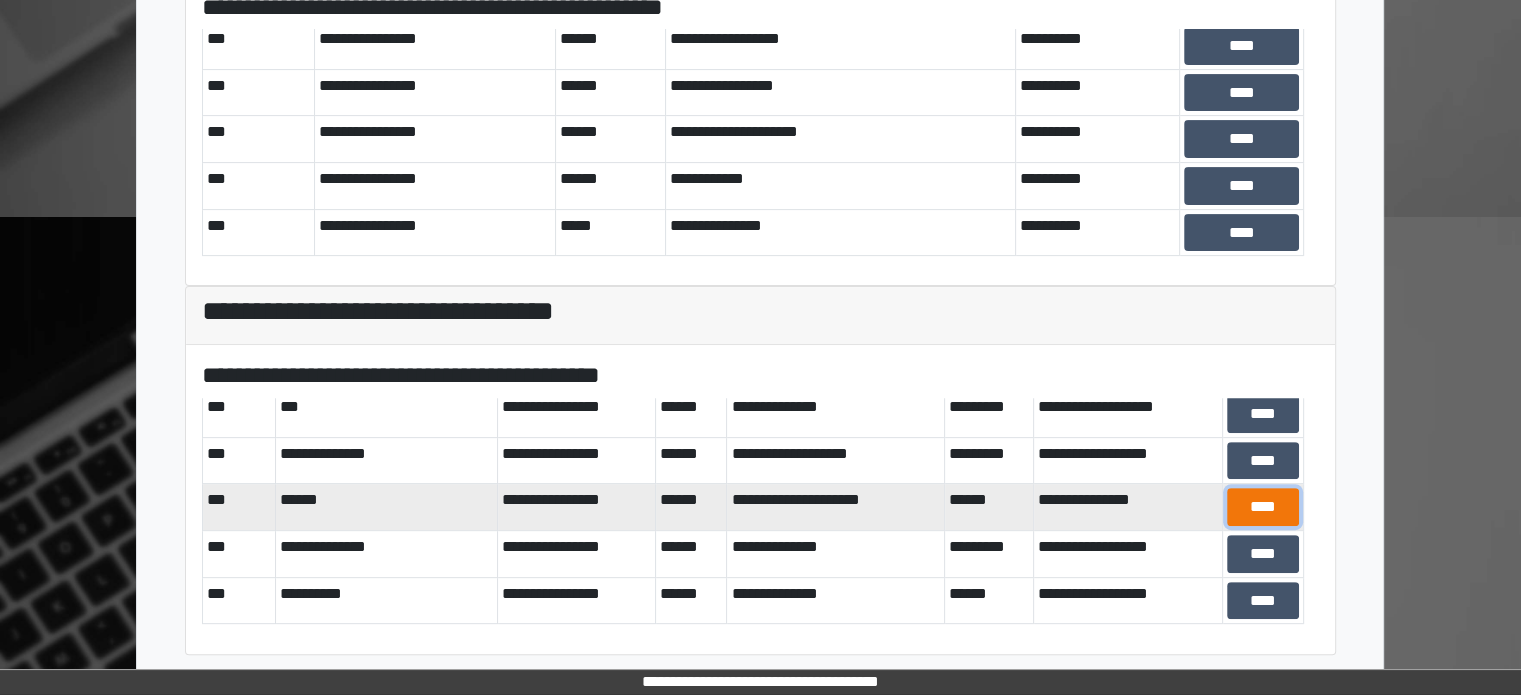 click on "****" at bounding box center (1263, 507) 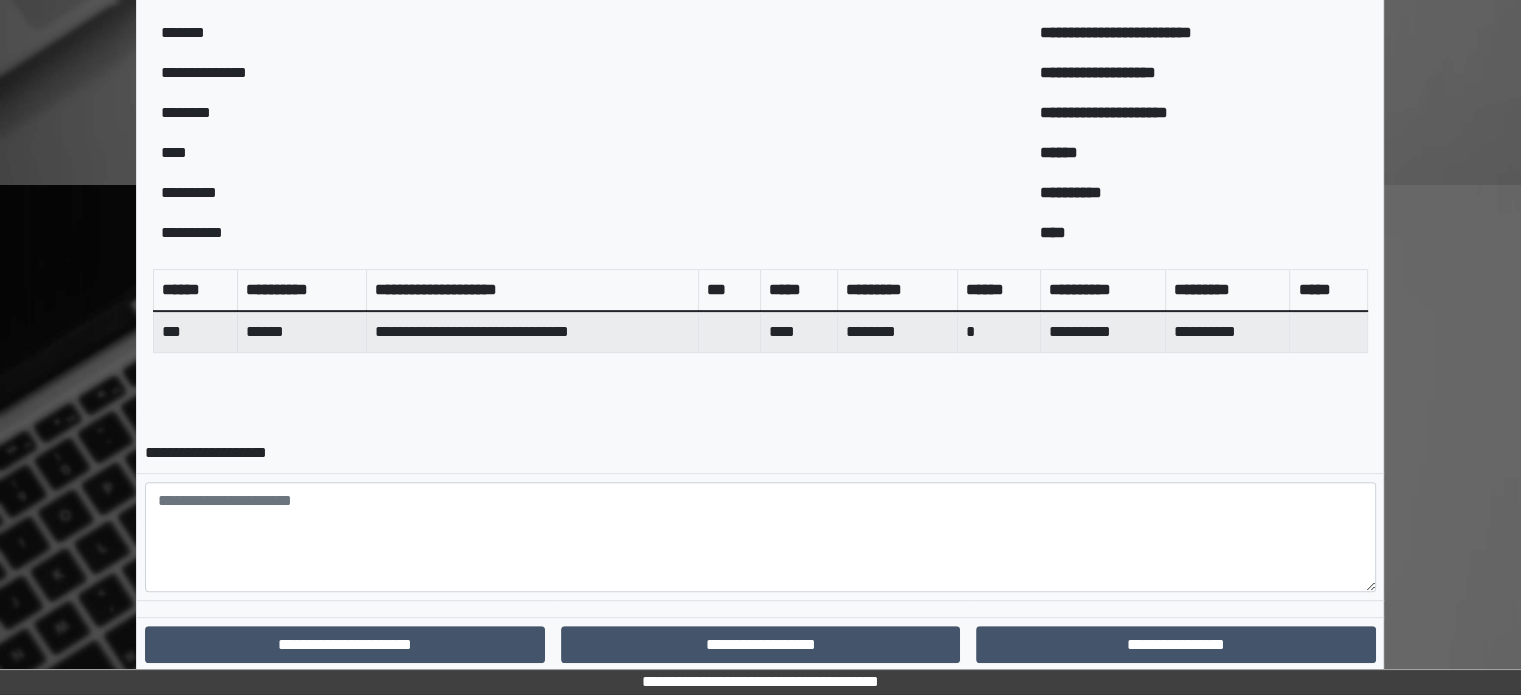 scroll, scrollTop: 704, scrollLeft: 0, axis: vertical 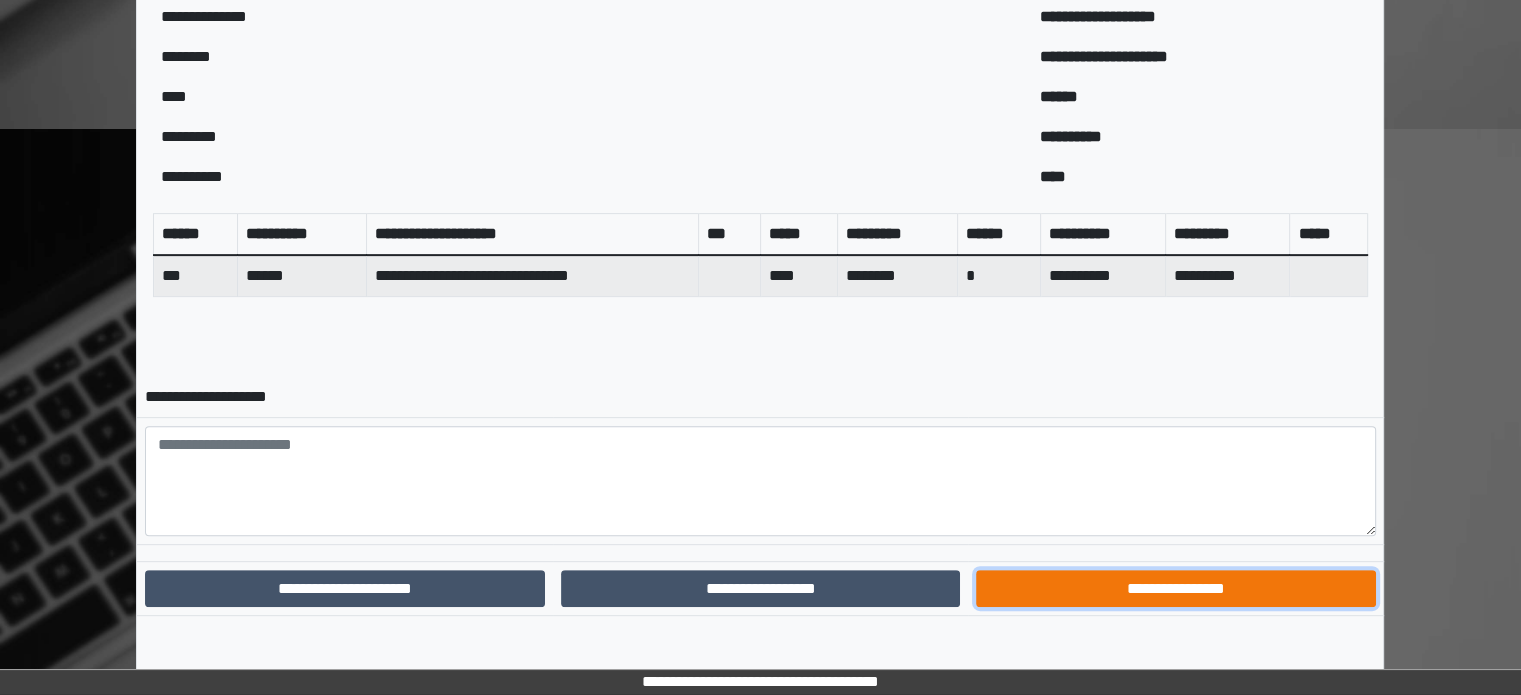 click on "**********" at bounding box center [1175, 589] 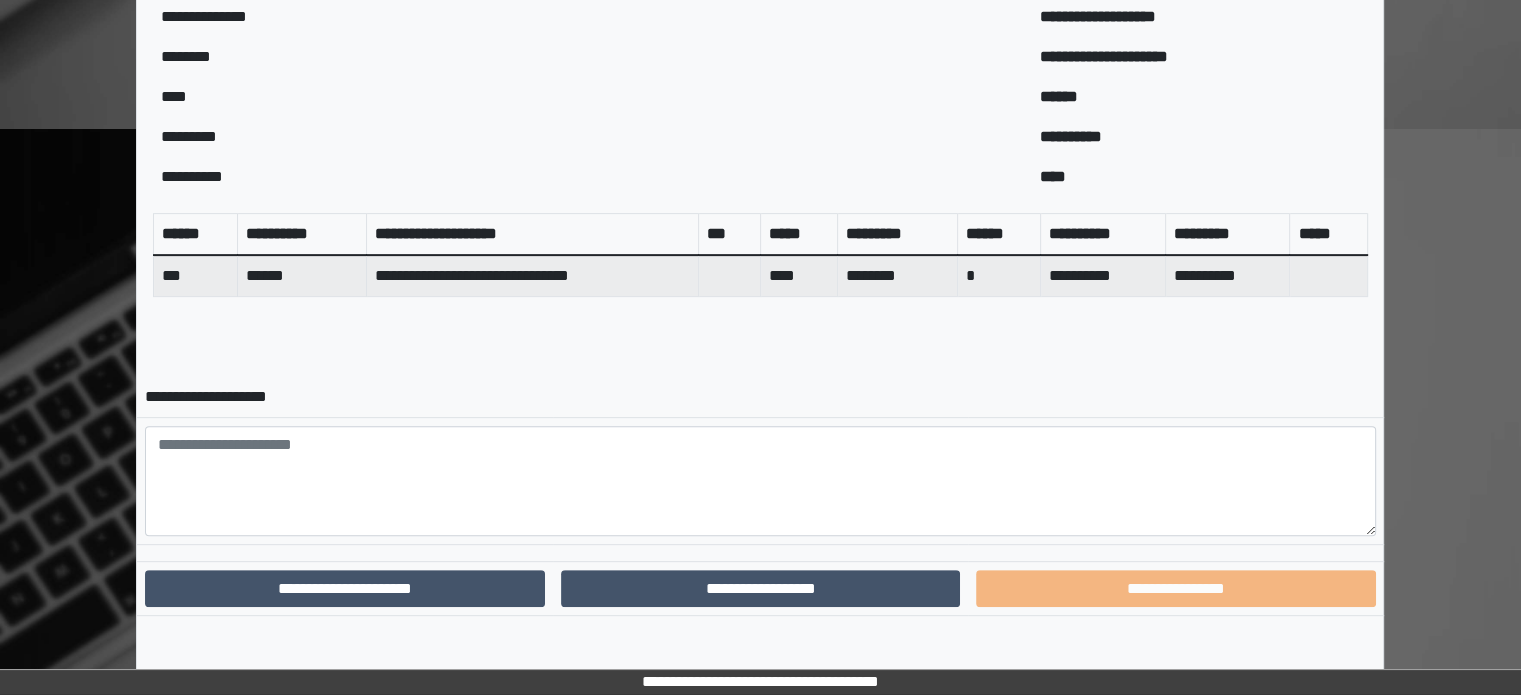scroll, scrollTop: 602, scrollLeft: 0, axis: vertical 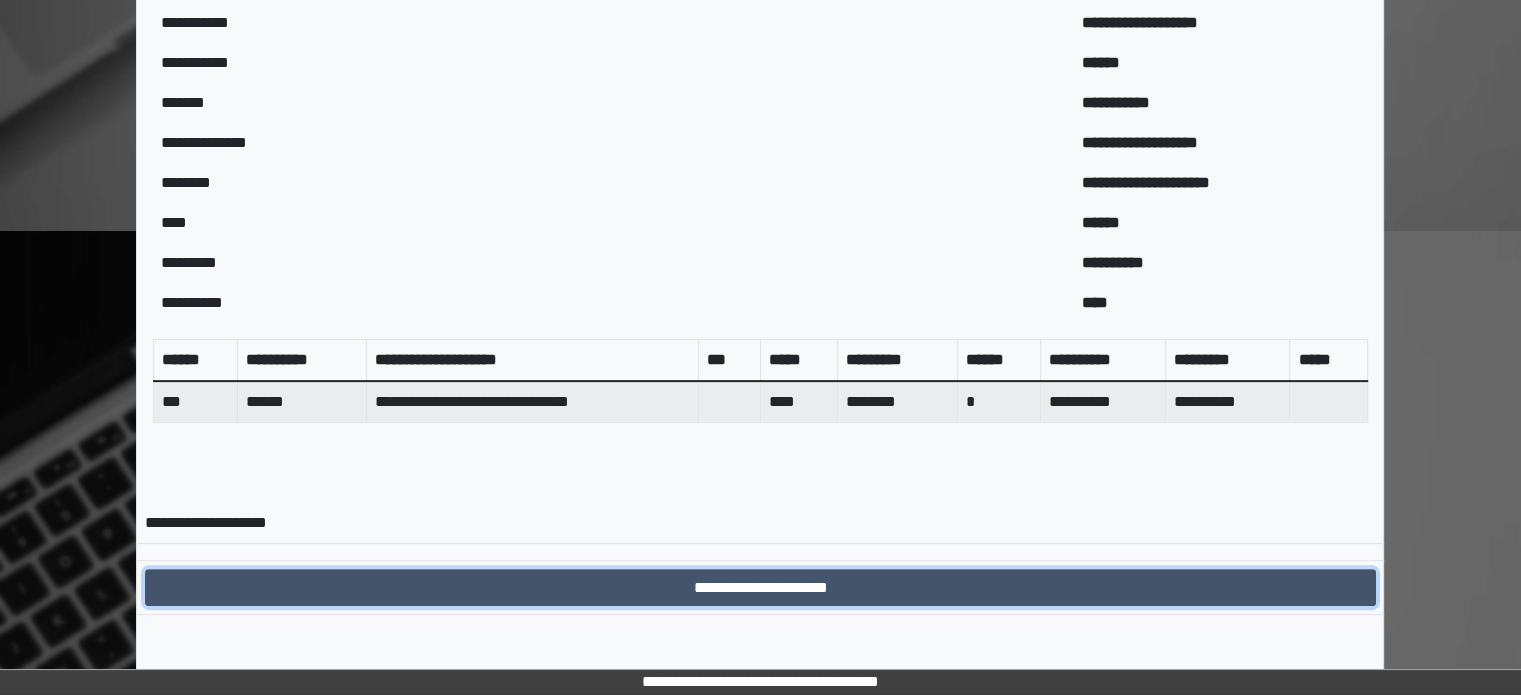 click on "**********" at bounding box center [760, 588] 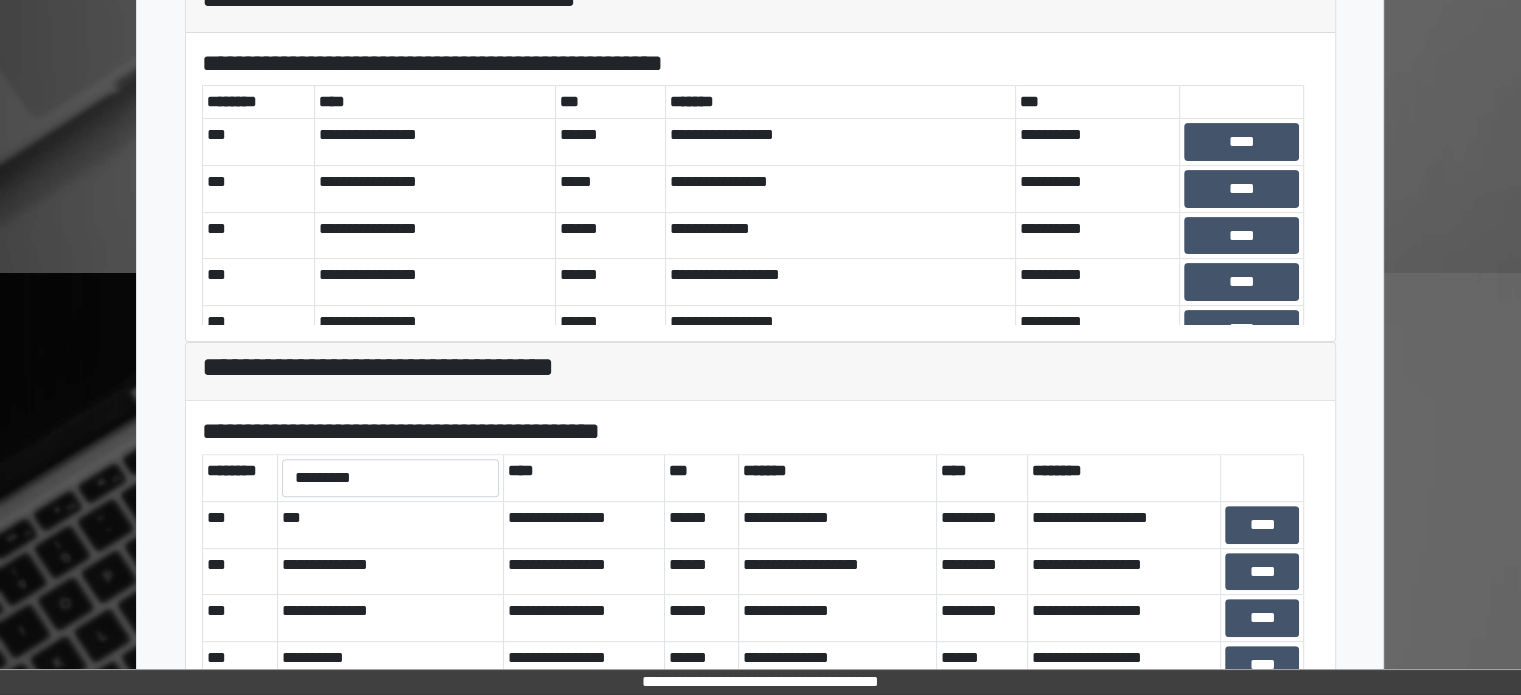 scroll, scrollTop: 616, scrollLeft: 0, axis: vertical 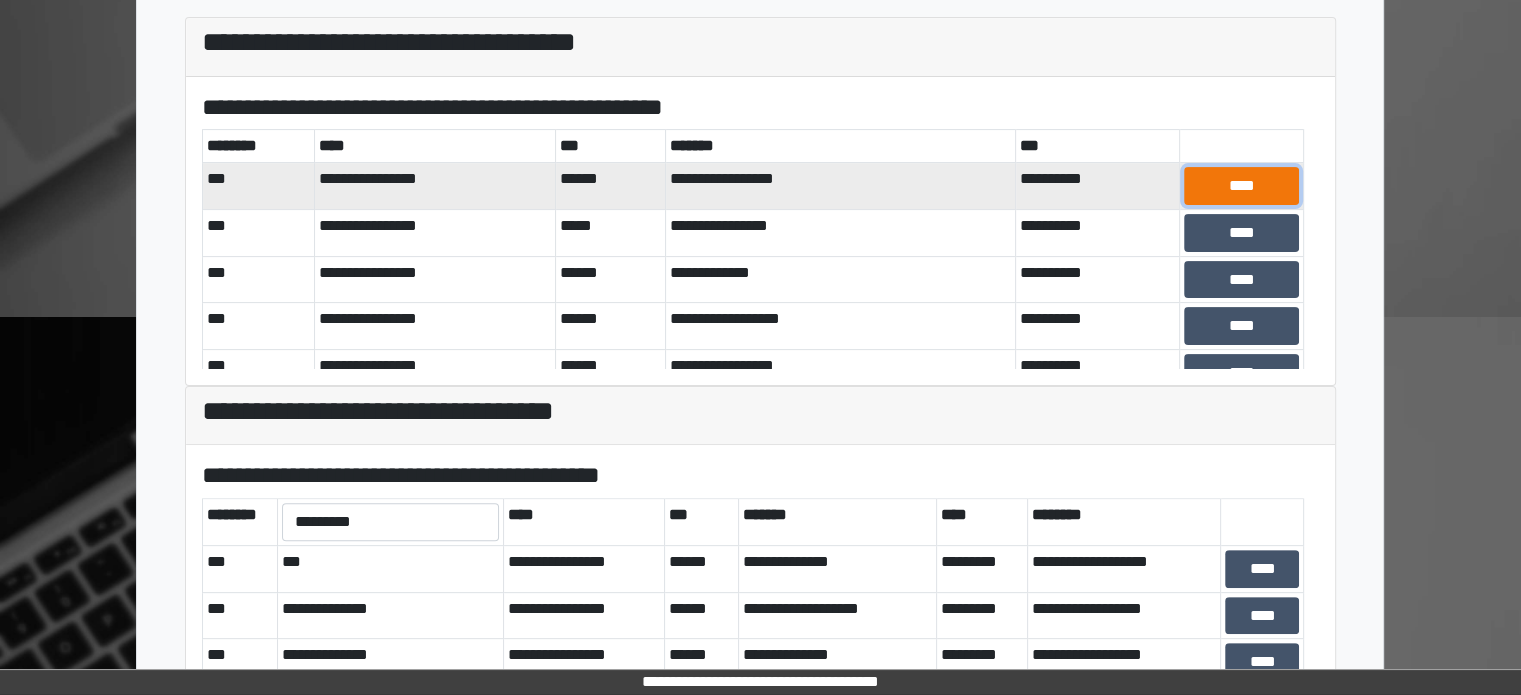 click on "****" at bounding box center [1241, 186] 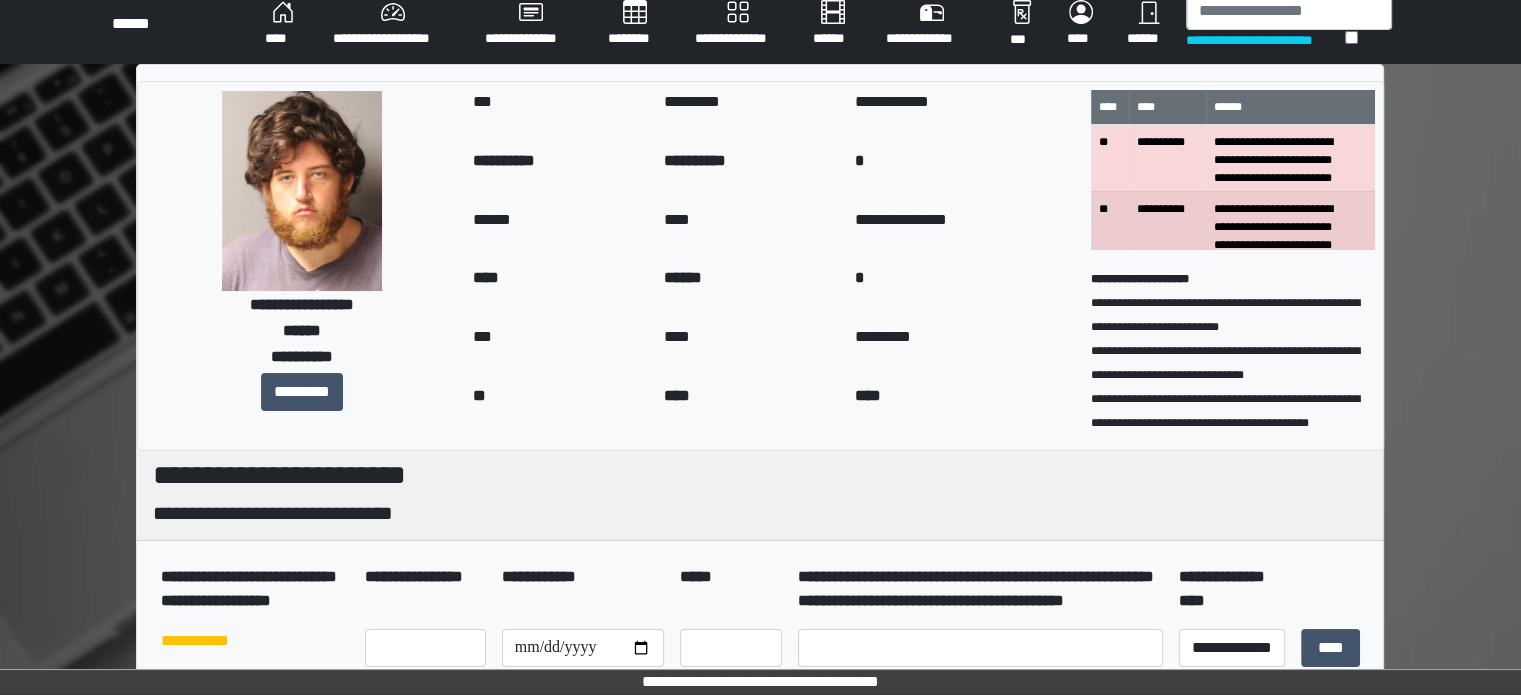 scroll, scrollTop: 0, scrollLeft: 0, axis: both 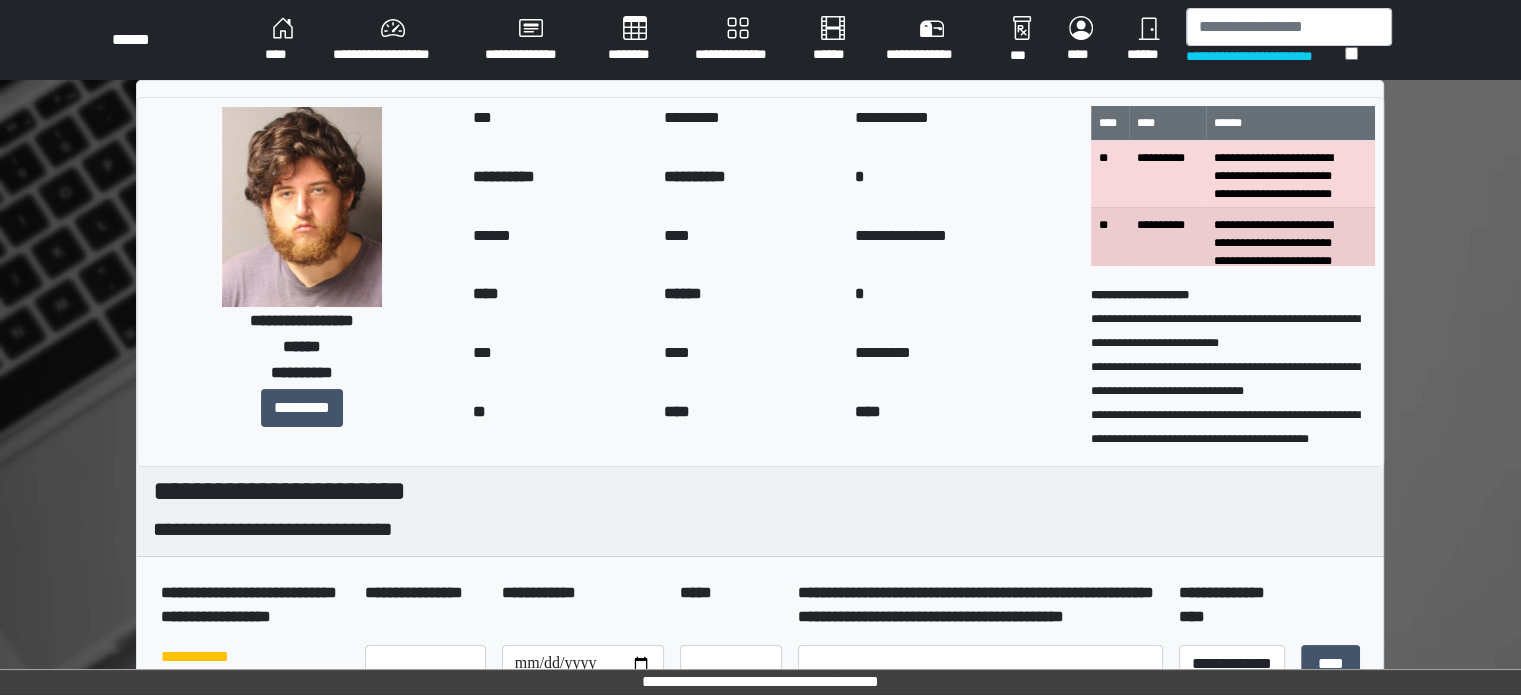 click on "****" at bounding box center (283, 40) 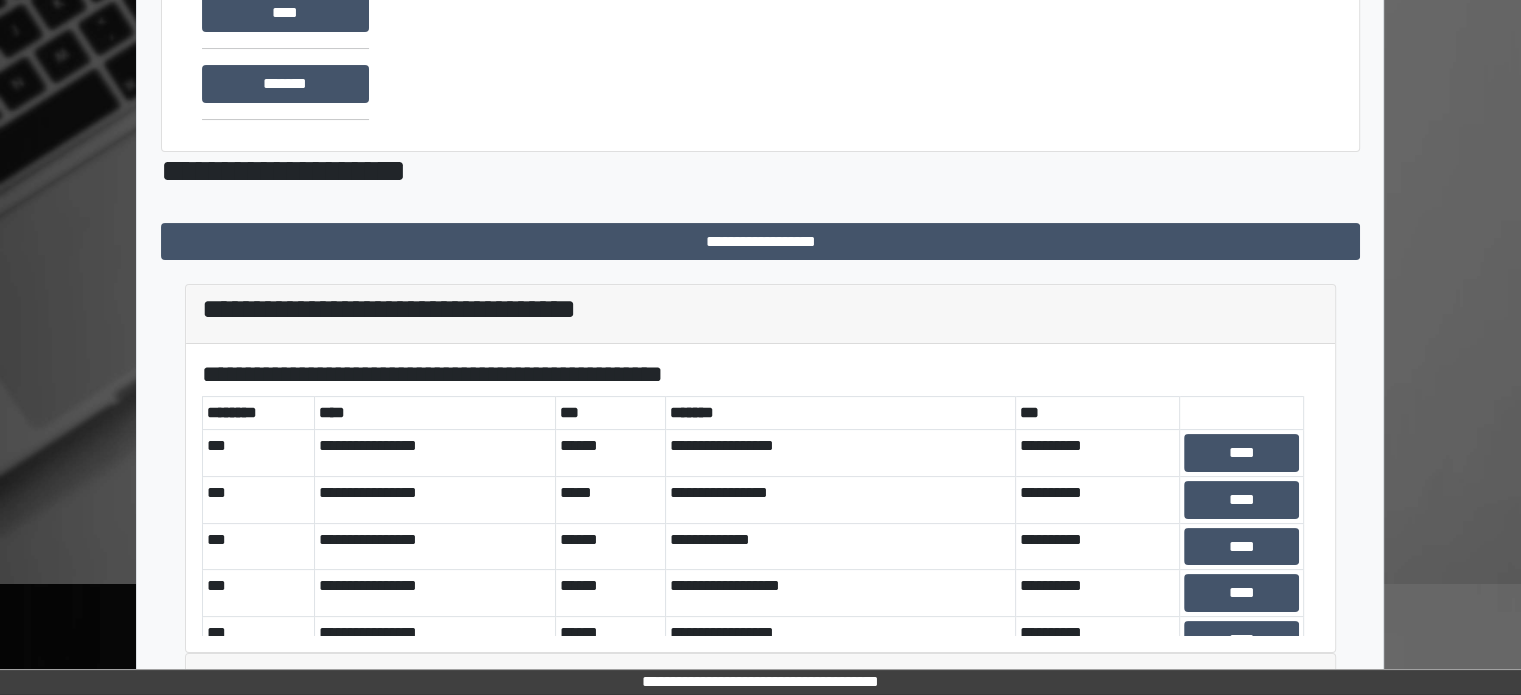 scroll, scrollTop: 300, scrollLeft: 0, axis: vertical 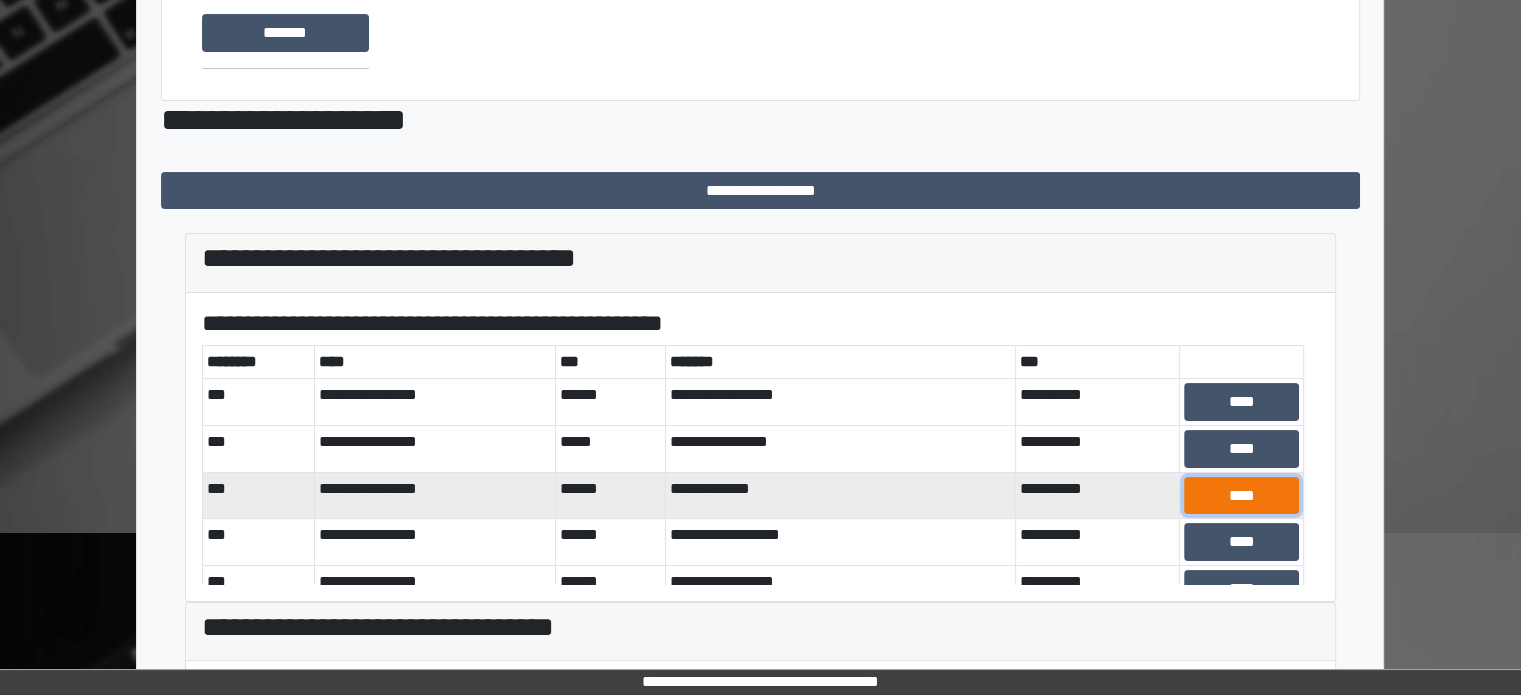 click on "****" at bounding box center (1241, 496) 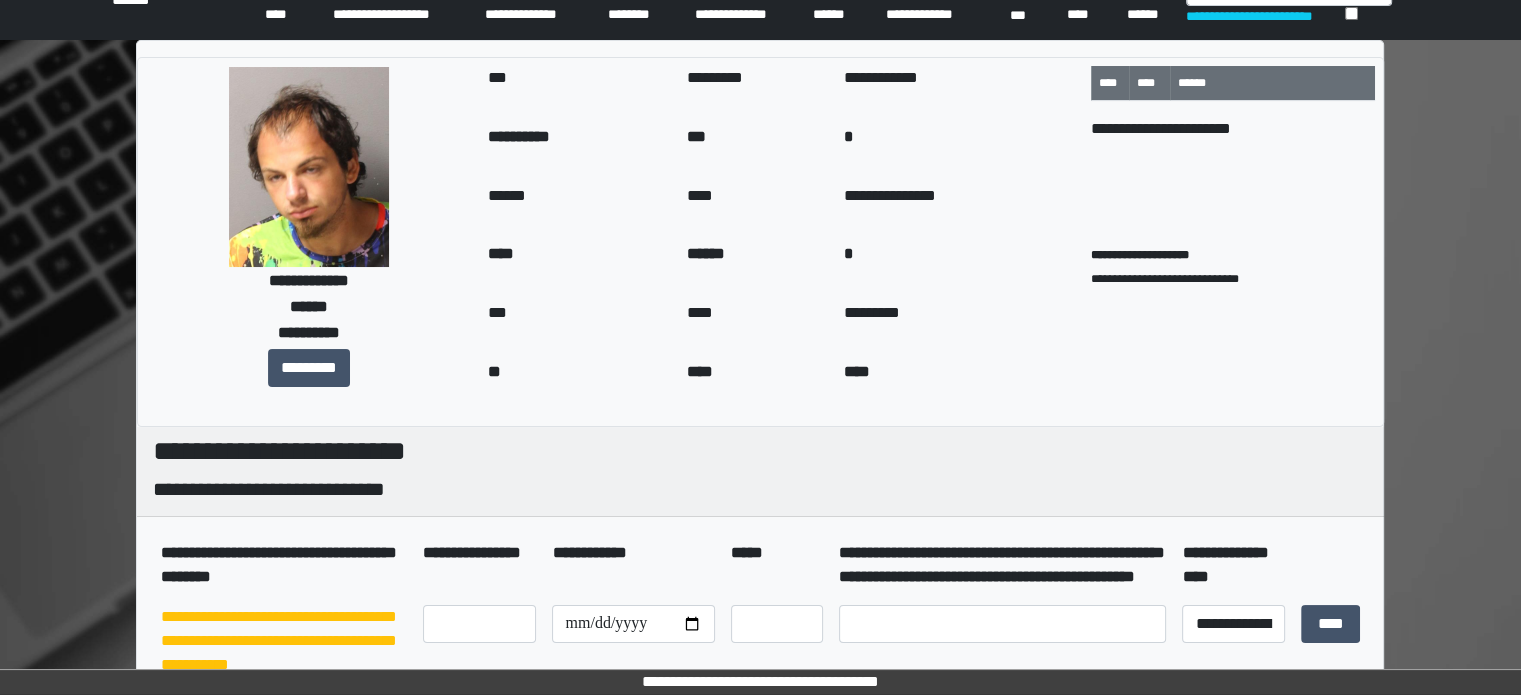 scroll, scrollTop: 0, scrollLeft: 0, axis: both 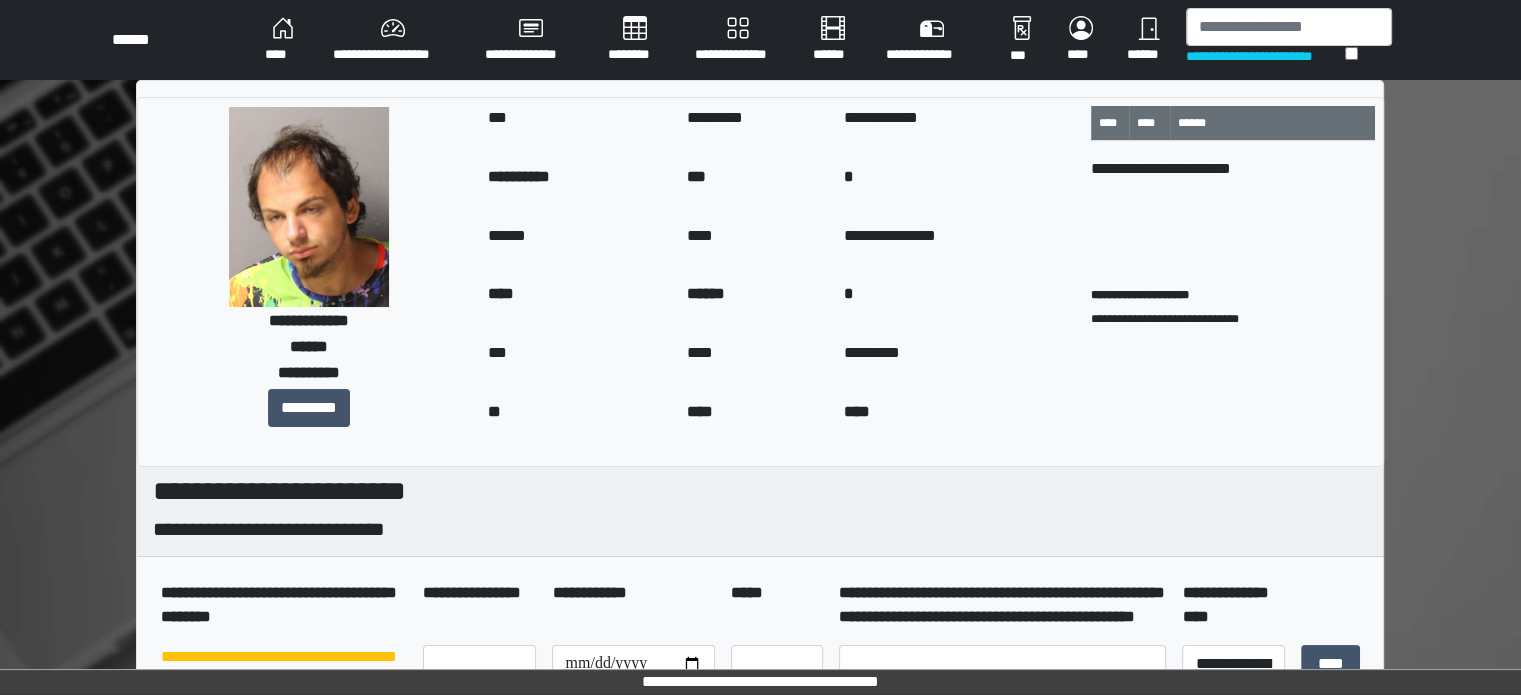 click on "****" at bounding box center (283, 40) 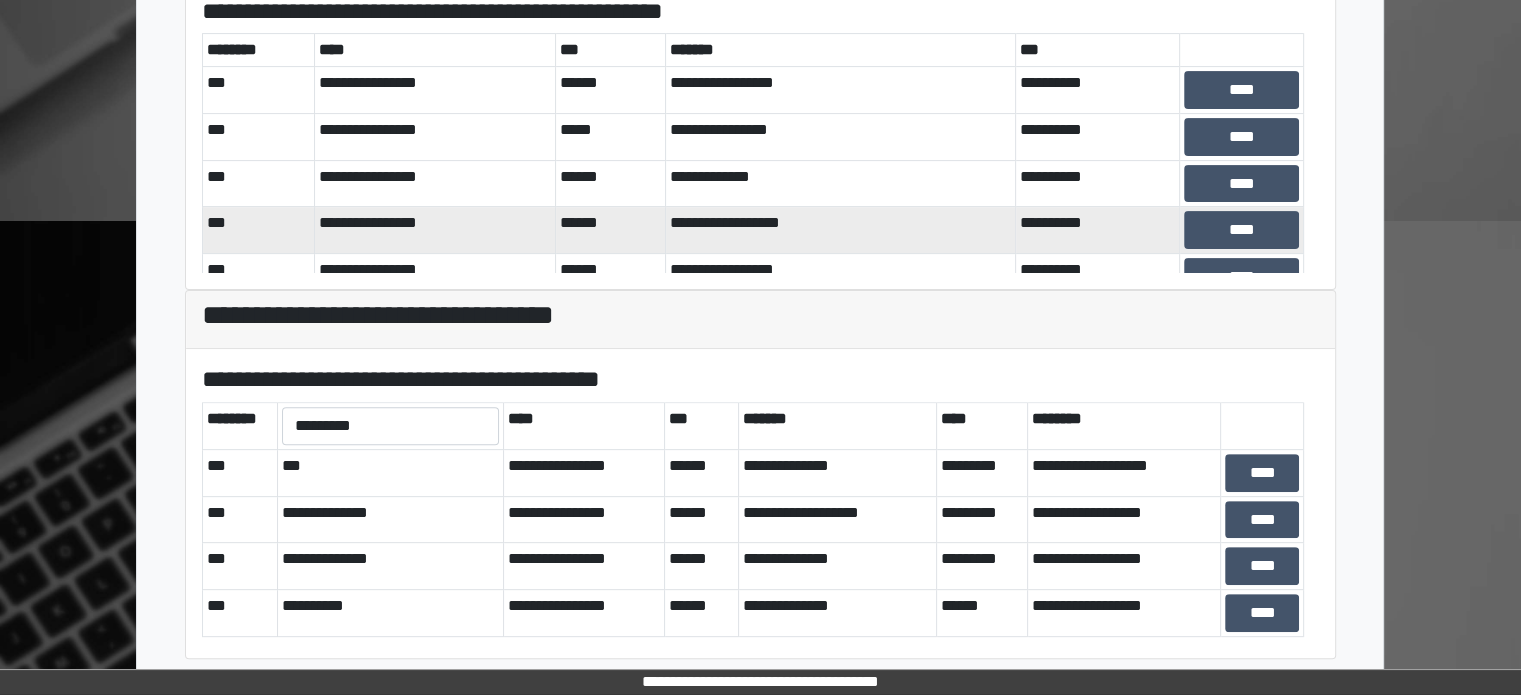 scroll, scrollTop: 616, scrollLeft: 0, axis: vertical 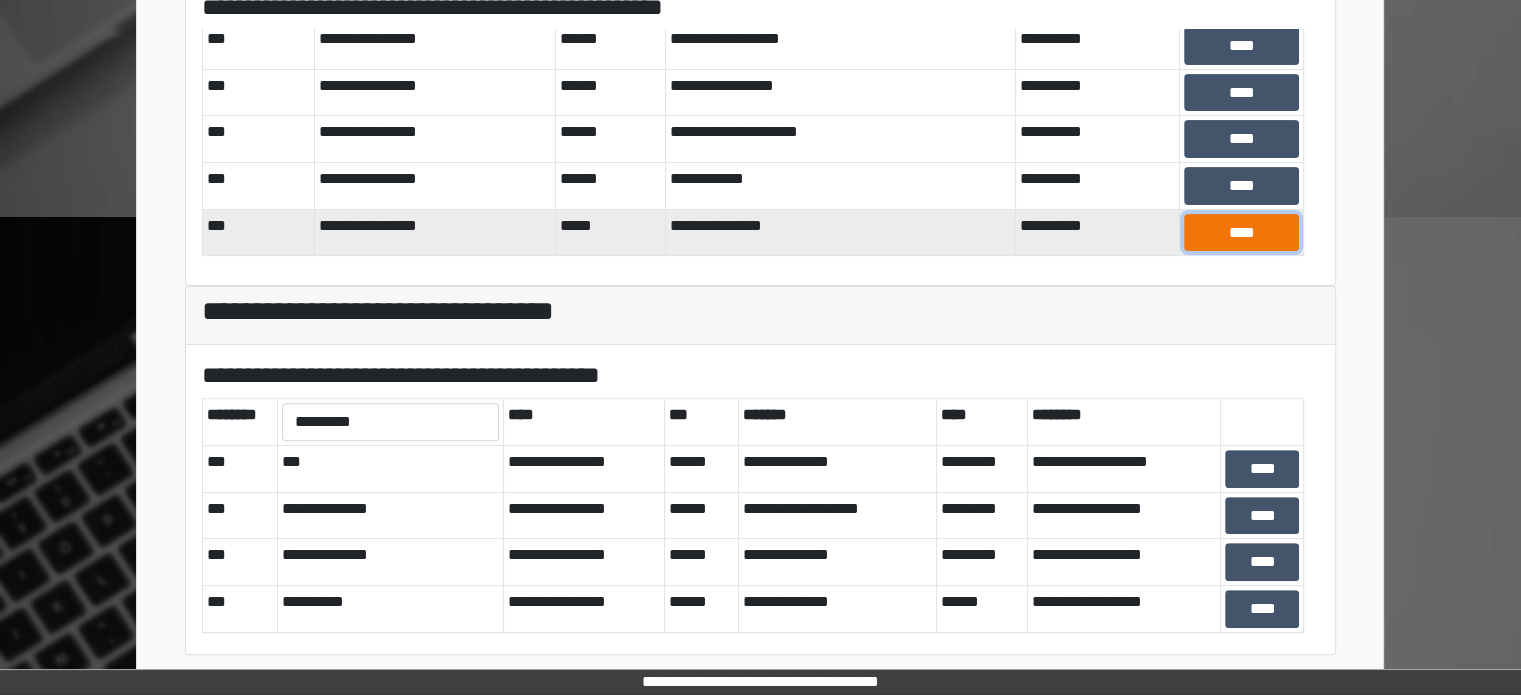 click on "****" at bounding box center [1241, 233] 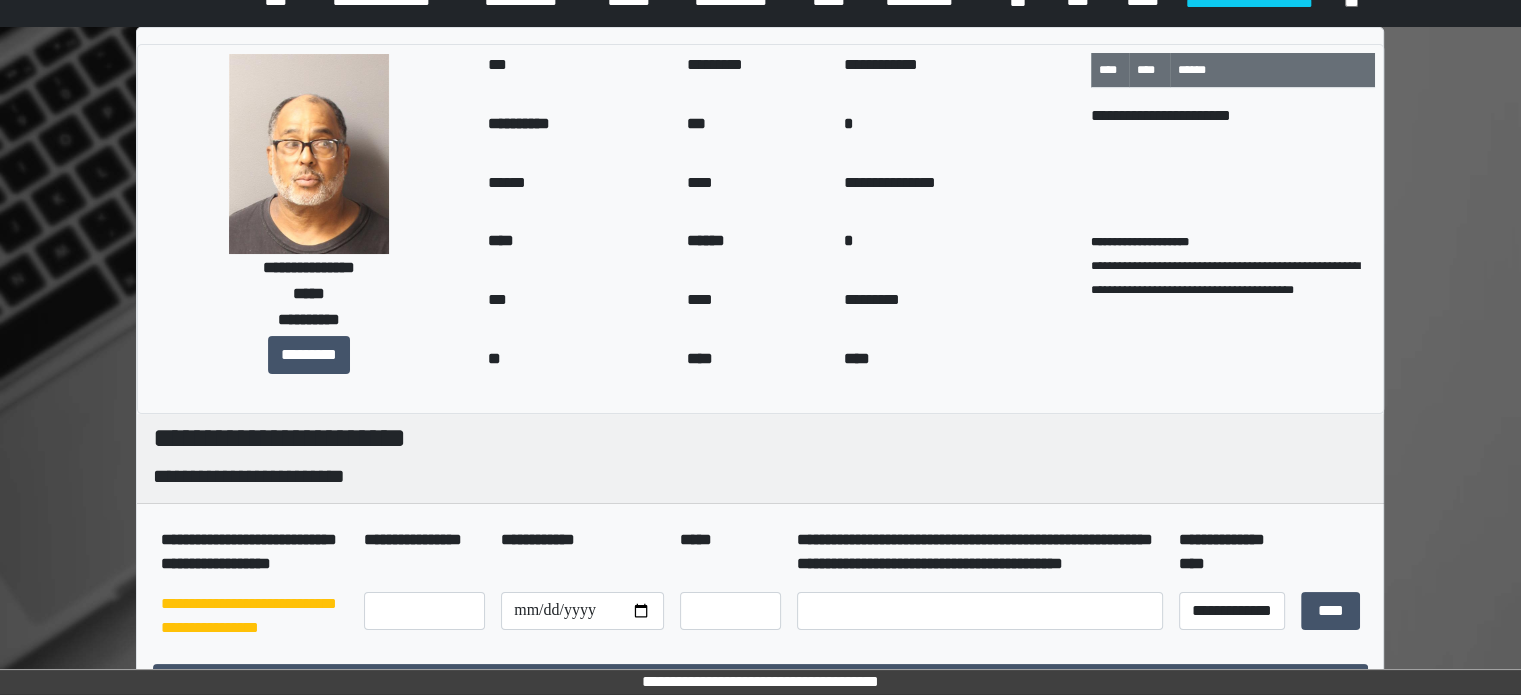 scroll, scrollTop: 0, scrollLeft: 0, axis: both 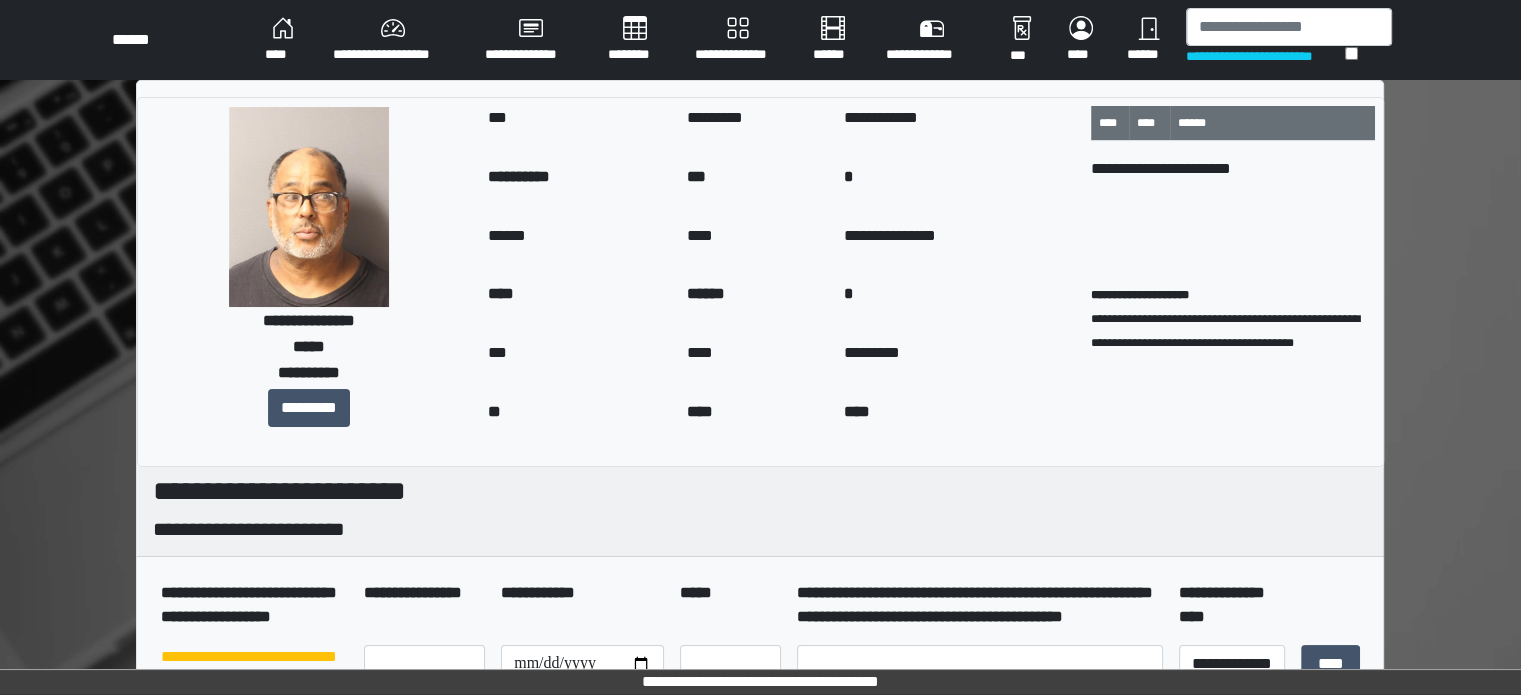 click on "****" at bounding box center (283, 40) 